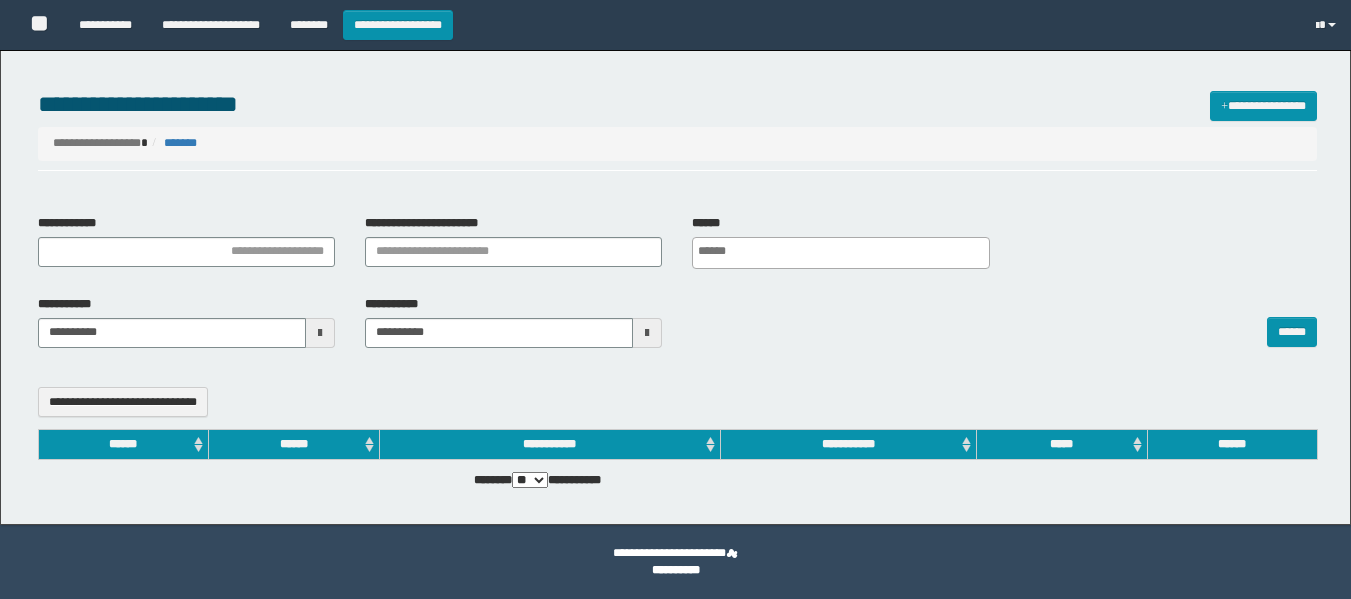 select 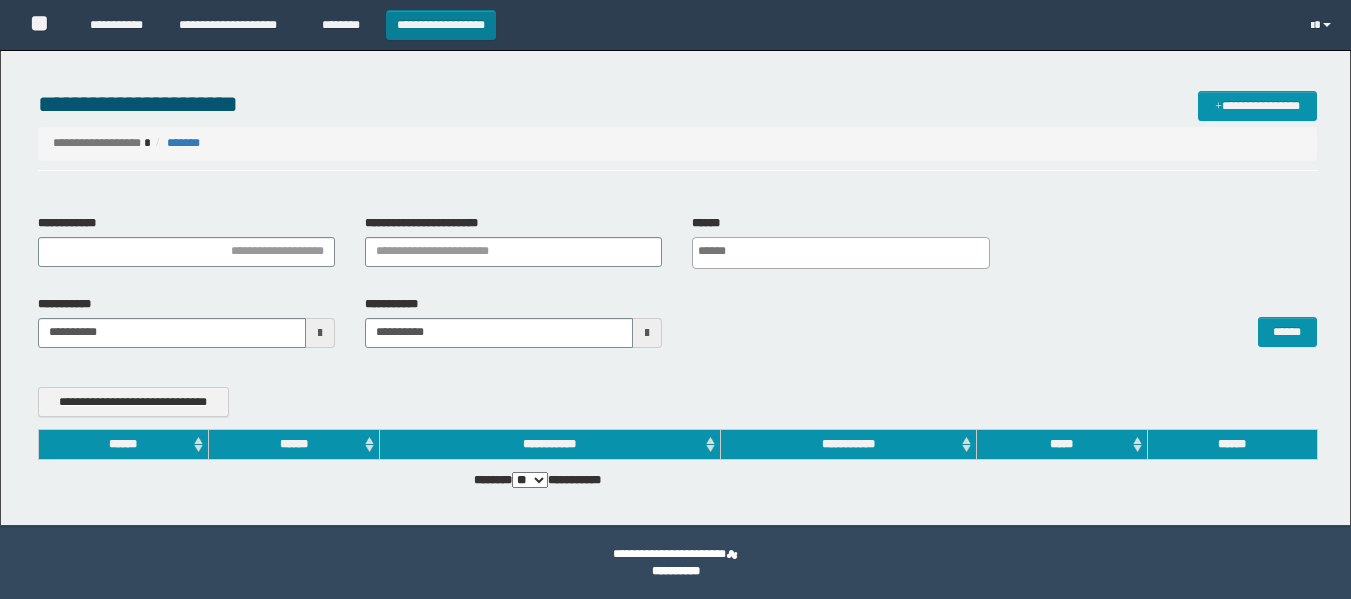 scroll, scrollTop: 0, scrollLeft: 0, axis: both 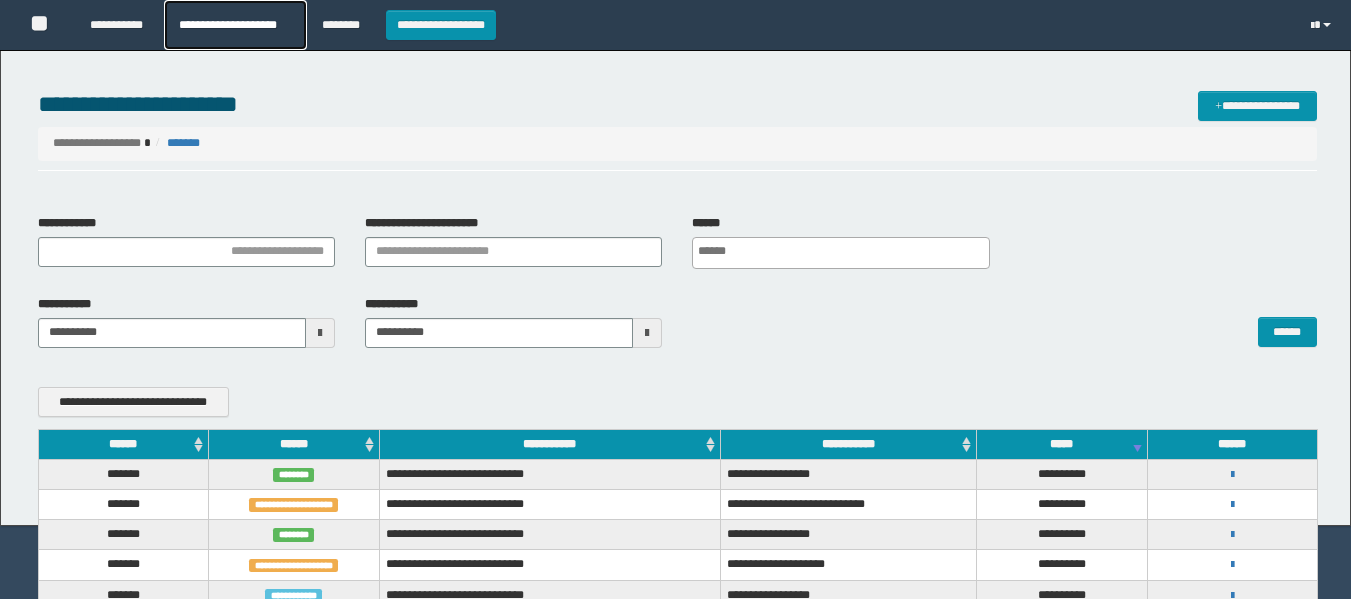 click on "**********" at bounding box center [235, 25] 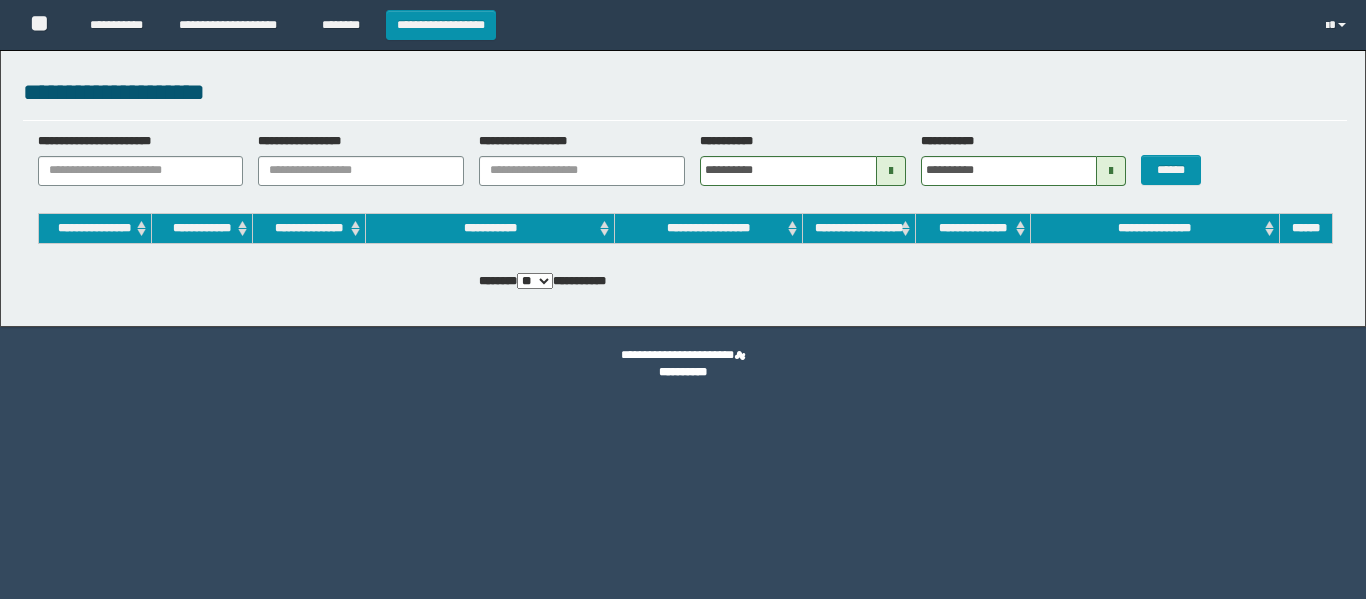 scroll, scrollTop: 0, scrollLeft: 0, axis: both 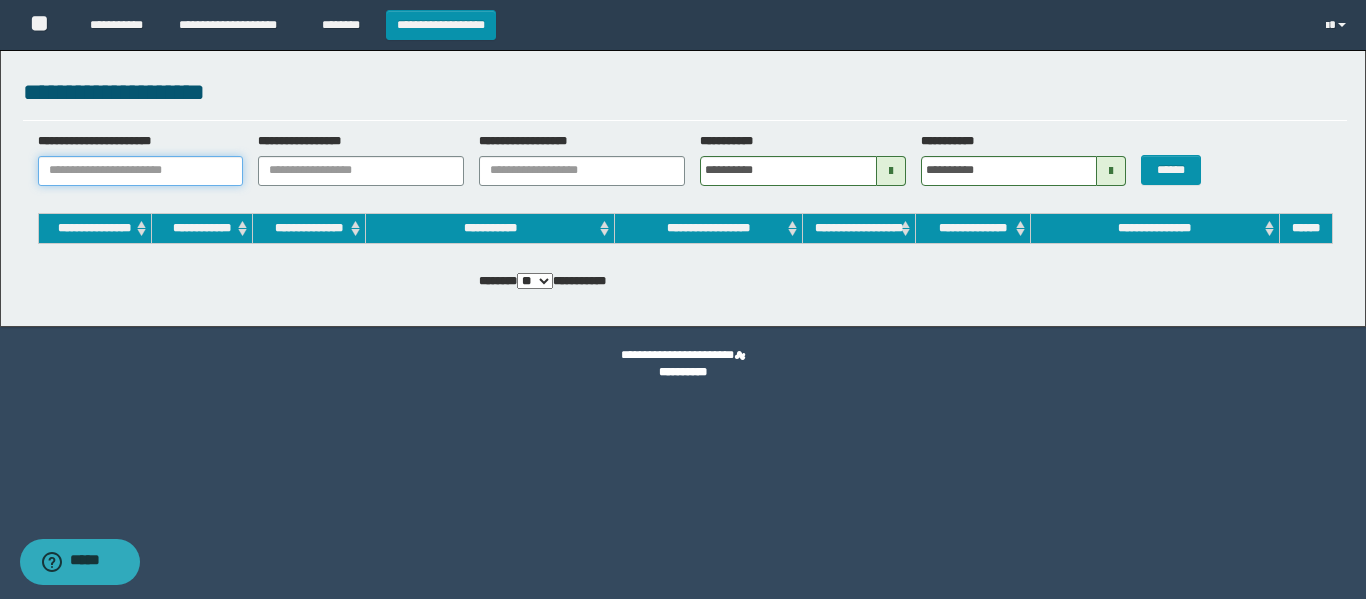 click on "**********" at bounding box center (141, 171) 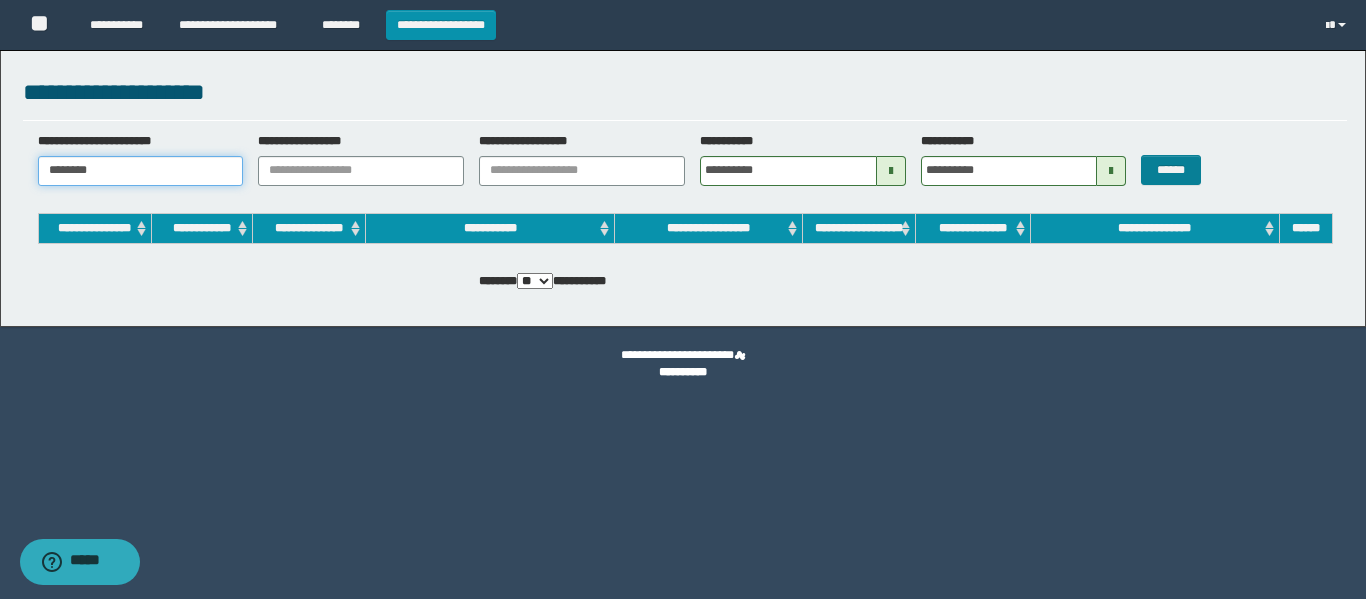 type on "********" 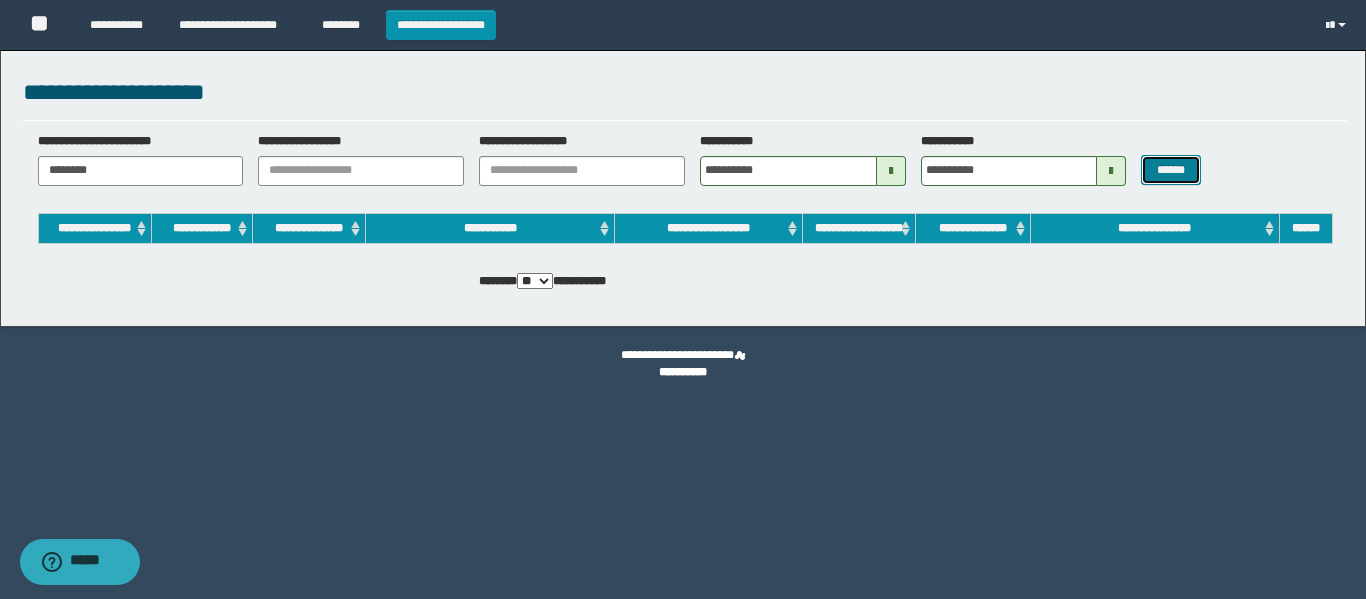 click on "******" at bounding box center [1170, 170] 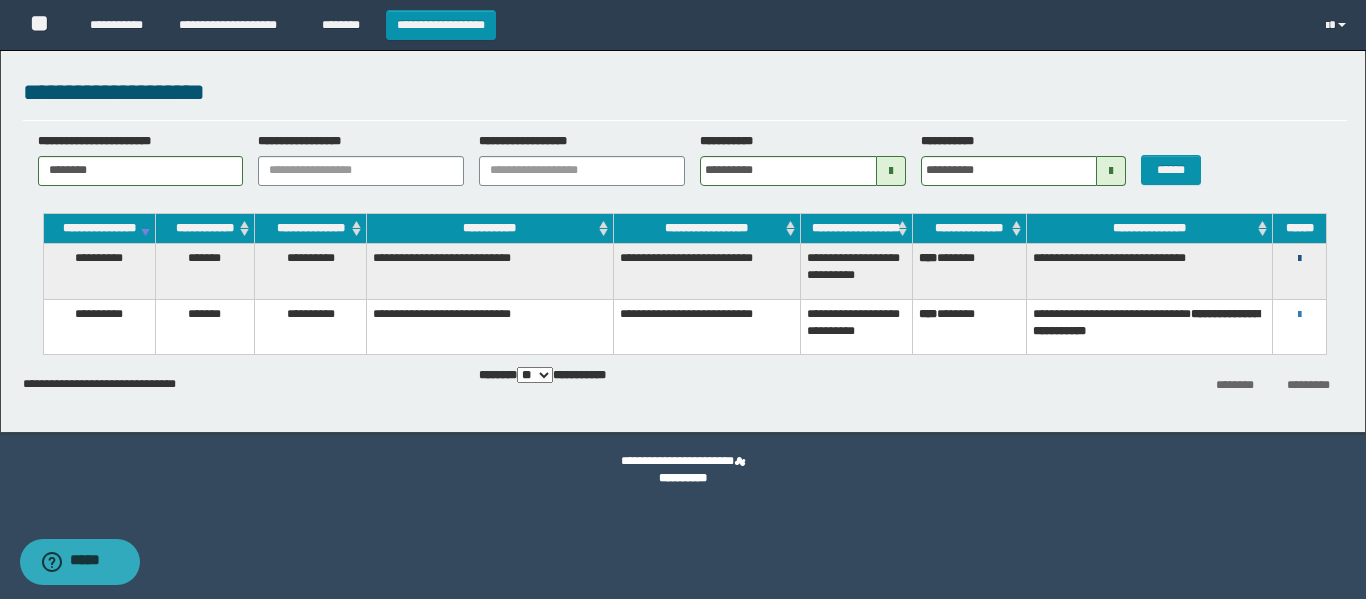 click at bounding box center (1299, 259) 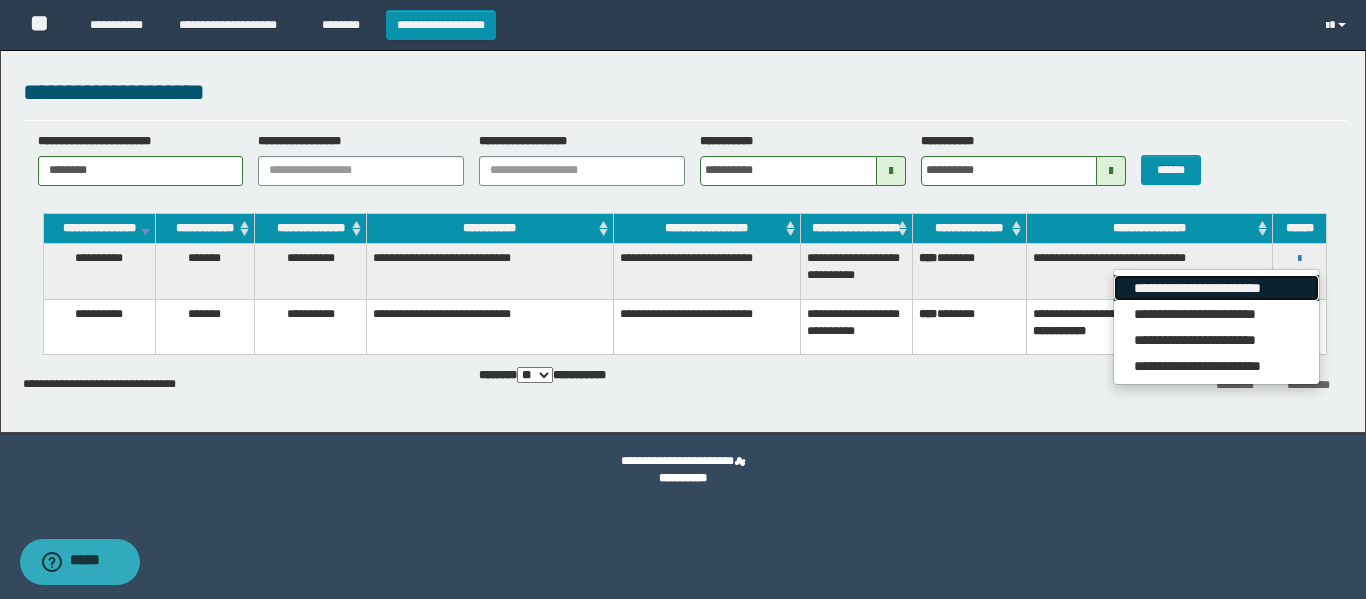 click on "**********" at bounding box center [1216, 288] 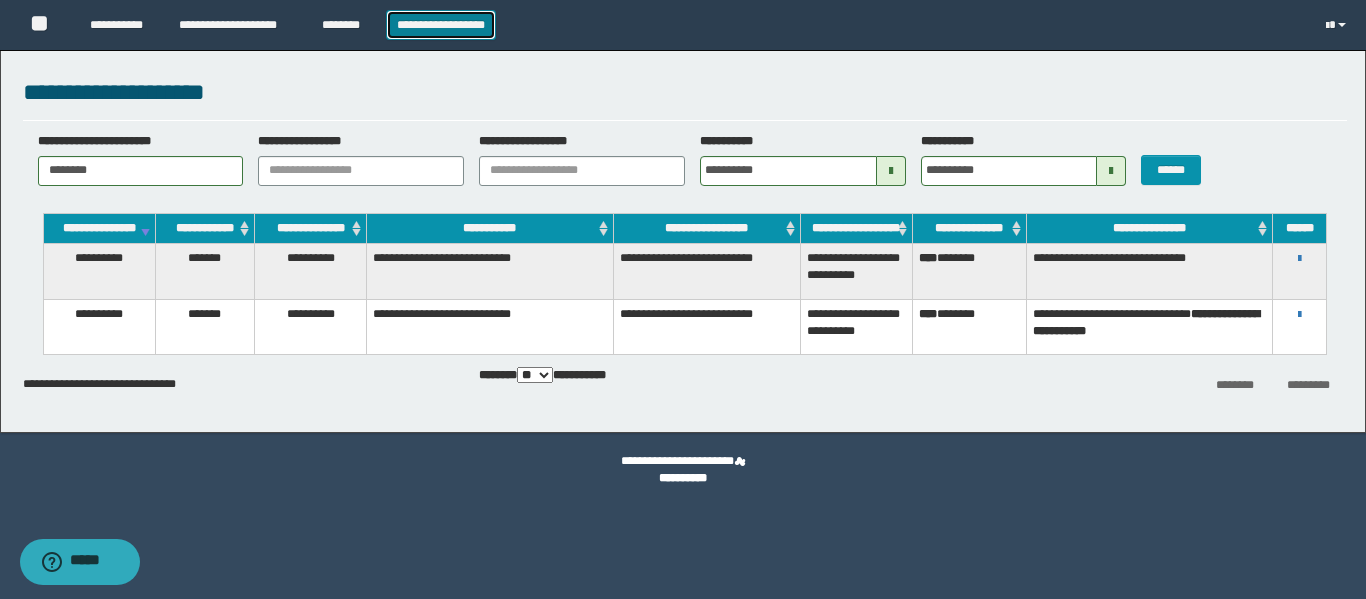 click on "**********" at bounding box center (441, 25) 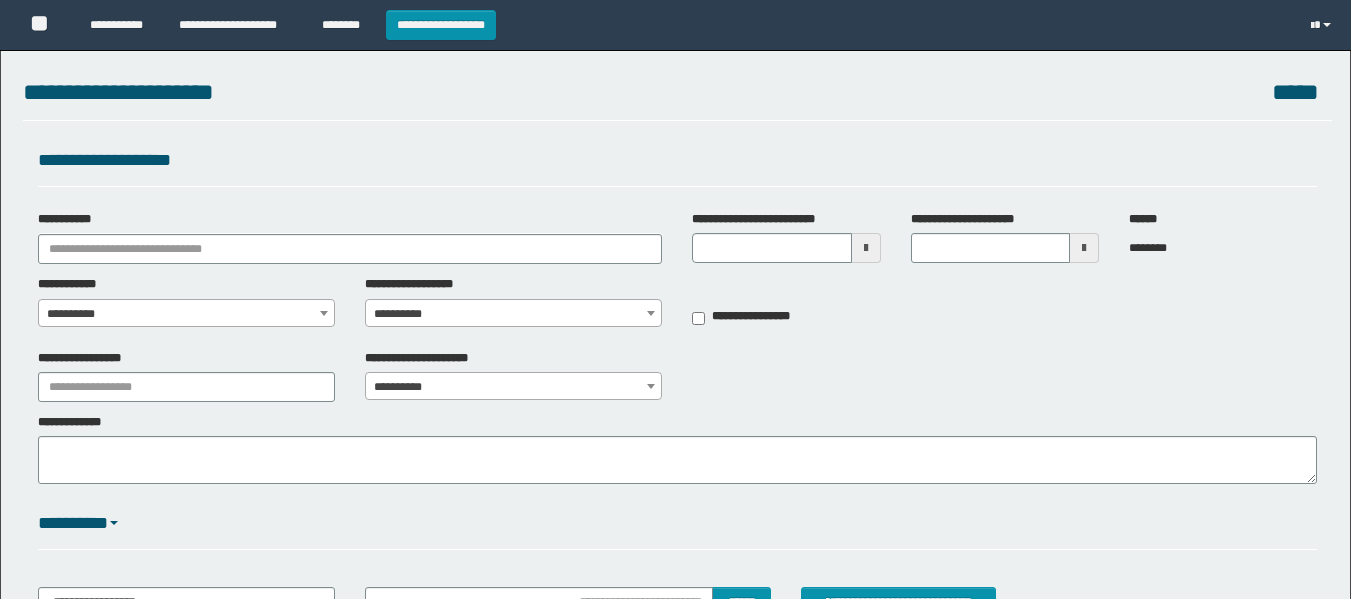 scroll, scrollTop: 0, scrollLeft: 0, axis: both 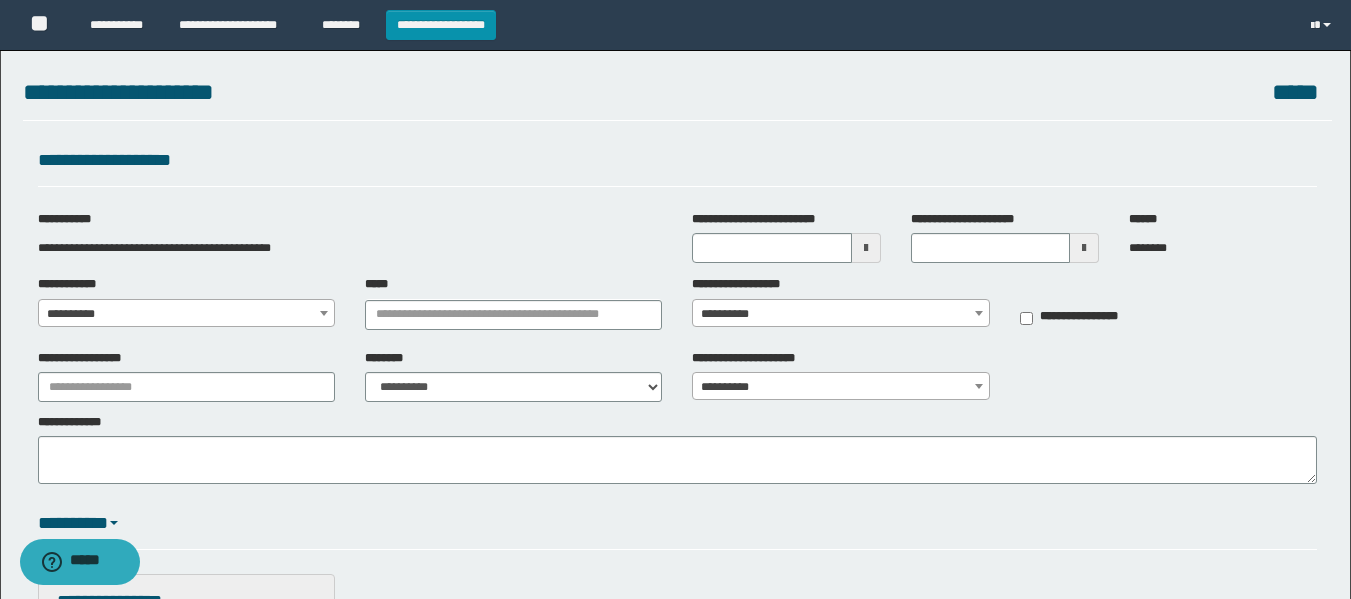 click on "**********" at bounding box center [186, 314] 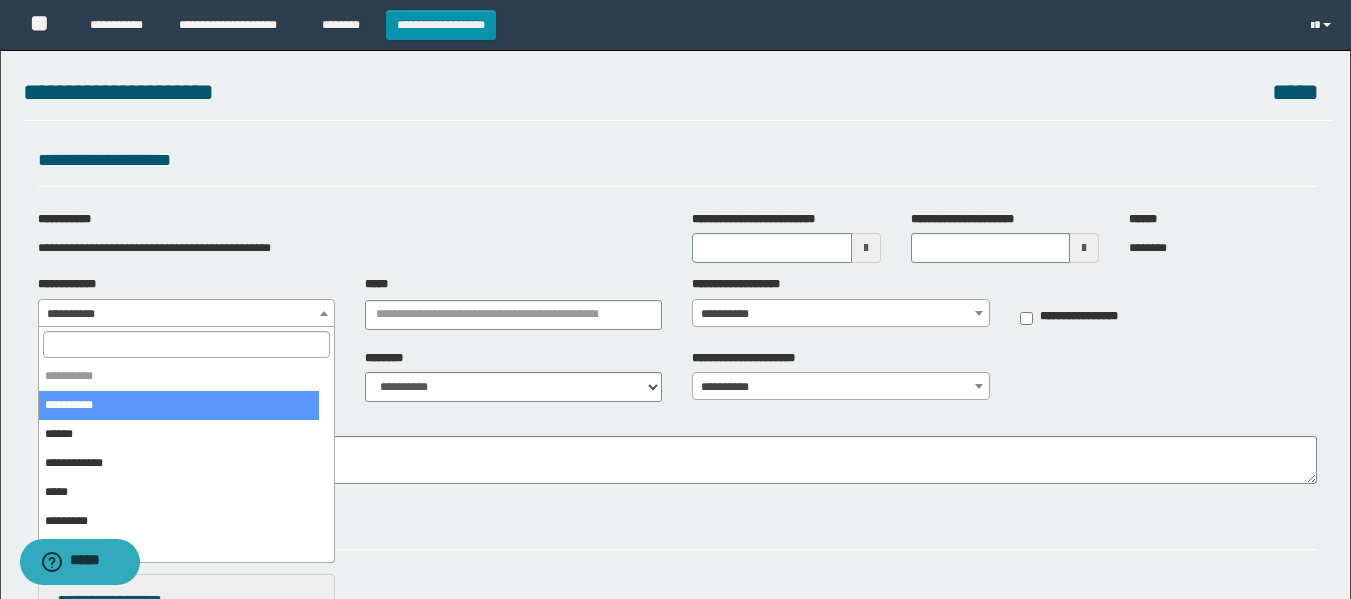 click at bounding box center [186, 344] 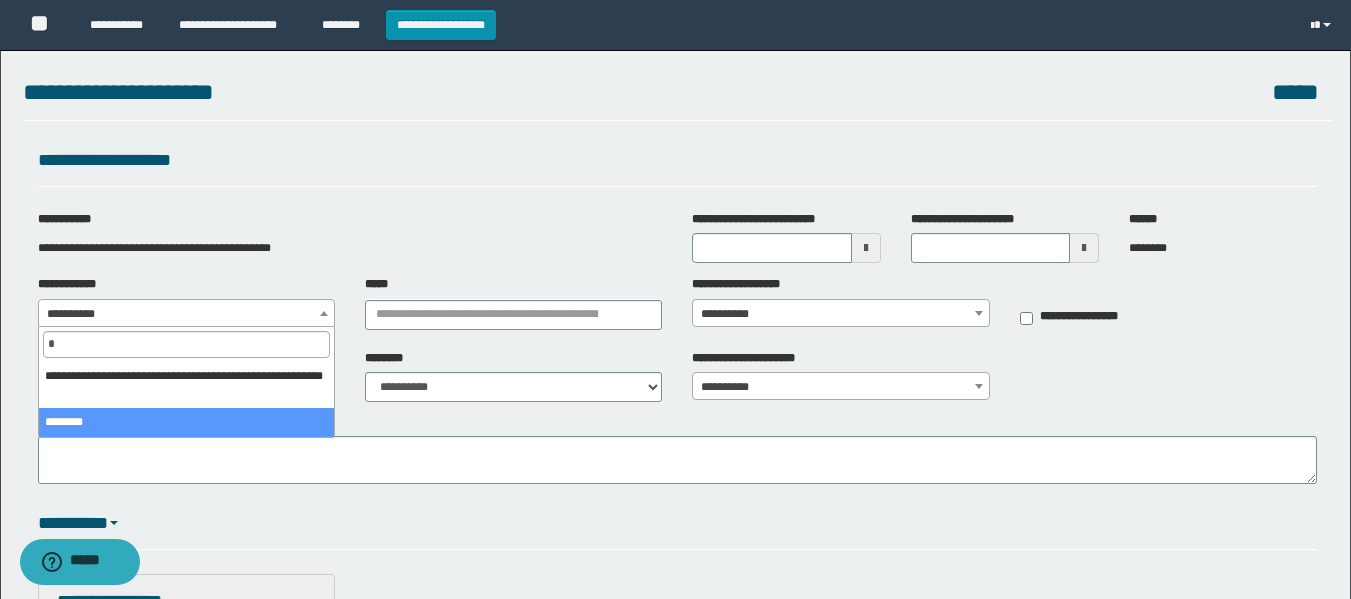 type on "*" 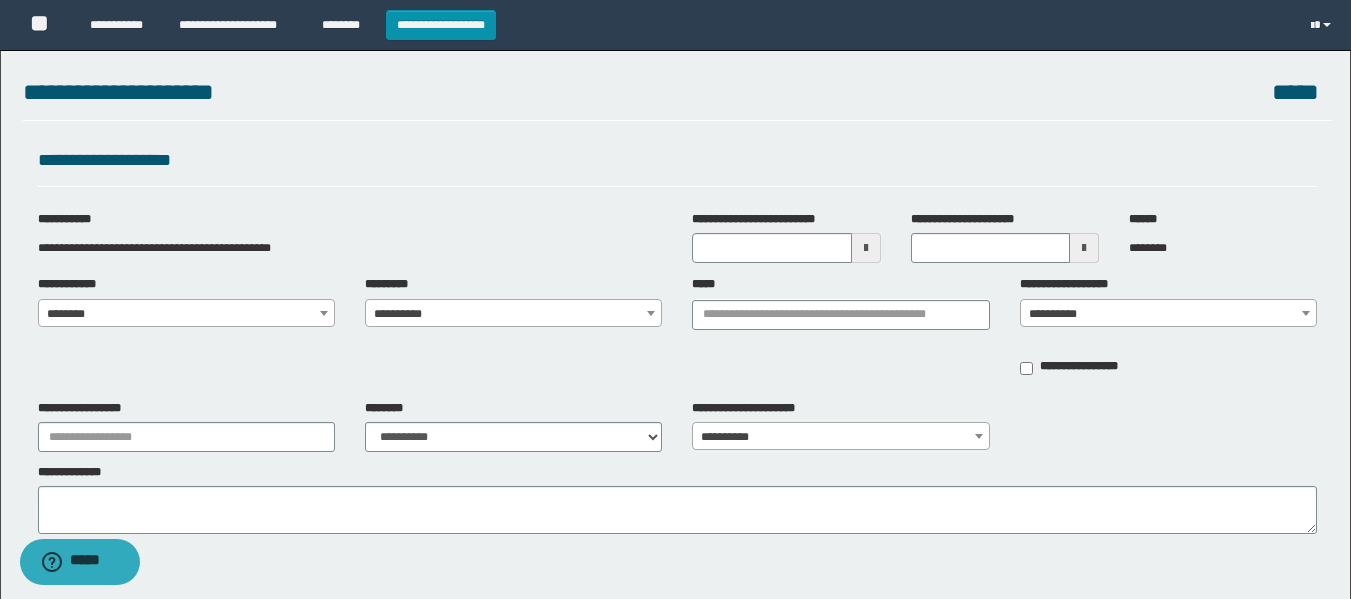 click on "**********" at bounding box center (513, 314) 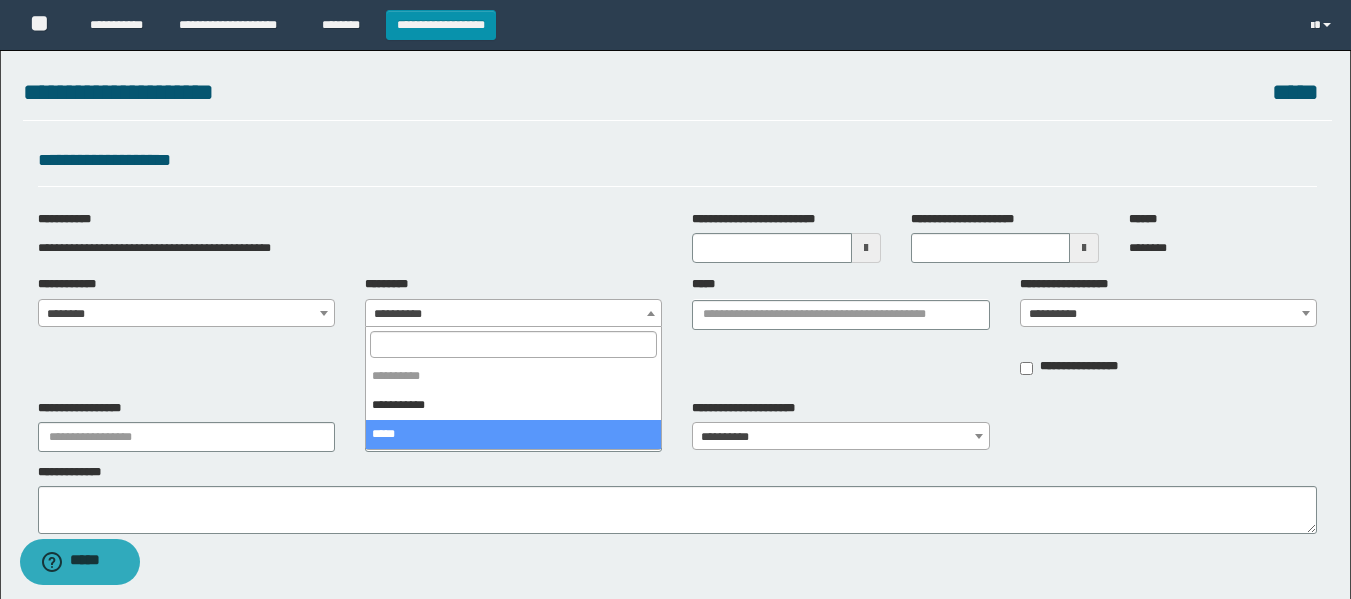select on "****" 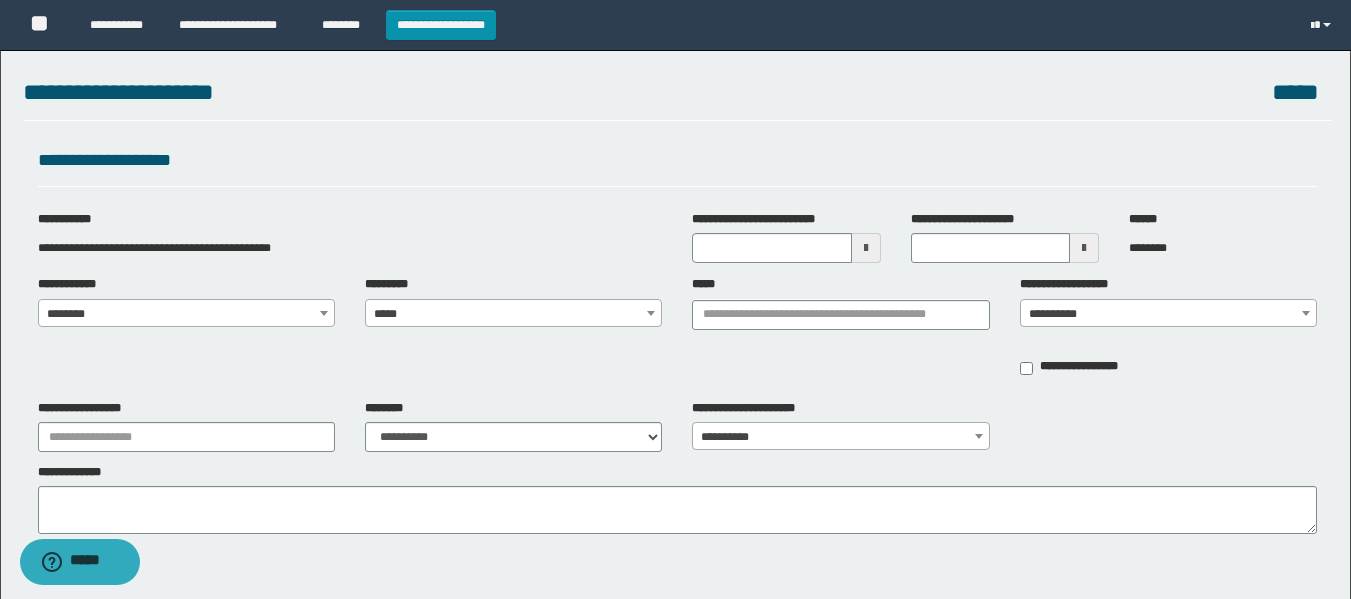 click at bounding box center (866, 248) 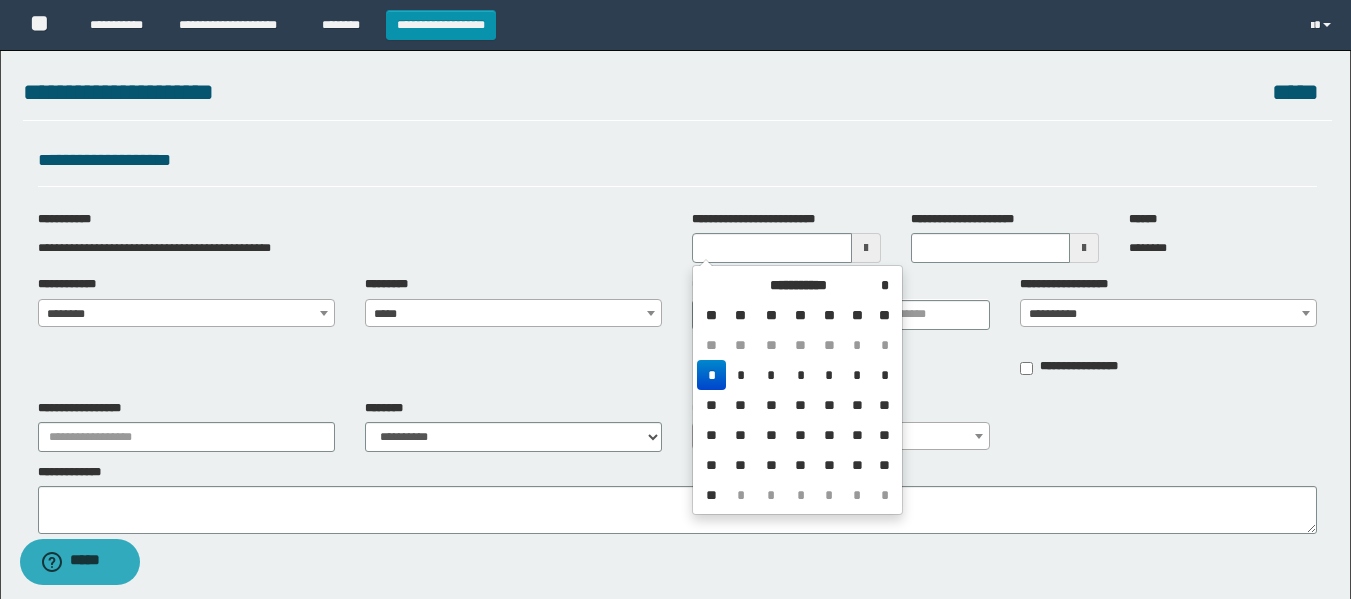click on "*" at bounding box center (711, 375) 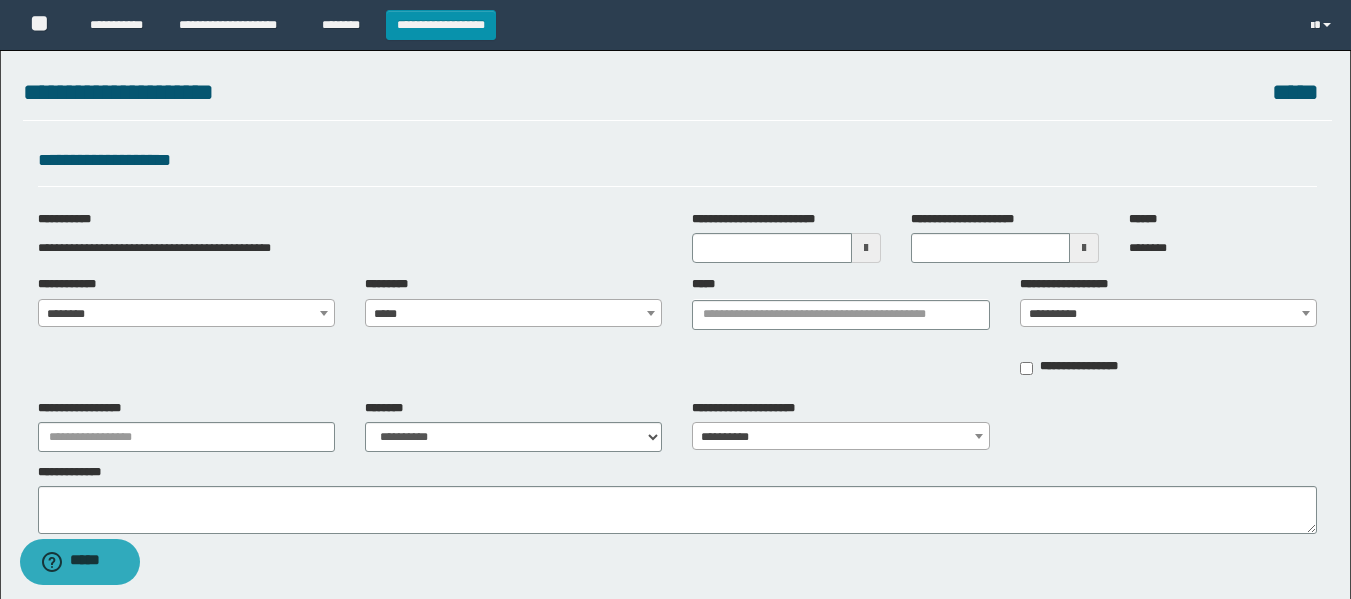 click at bounding box center [866, 248] 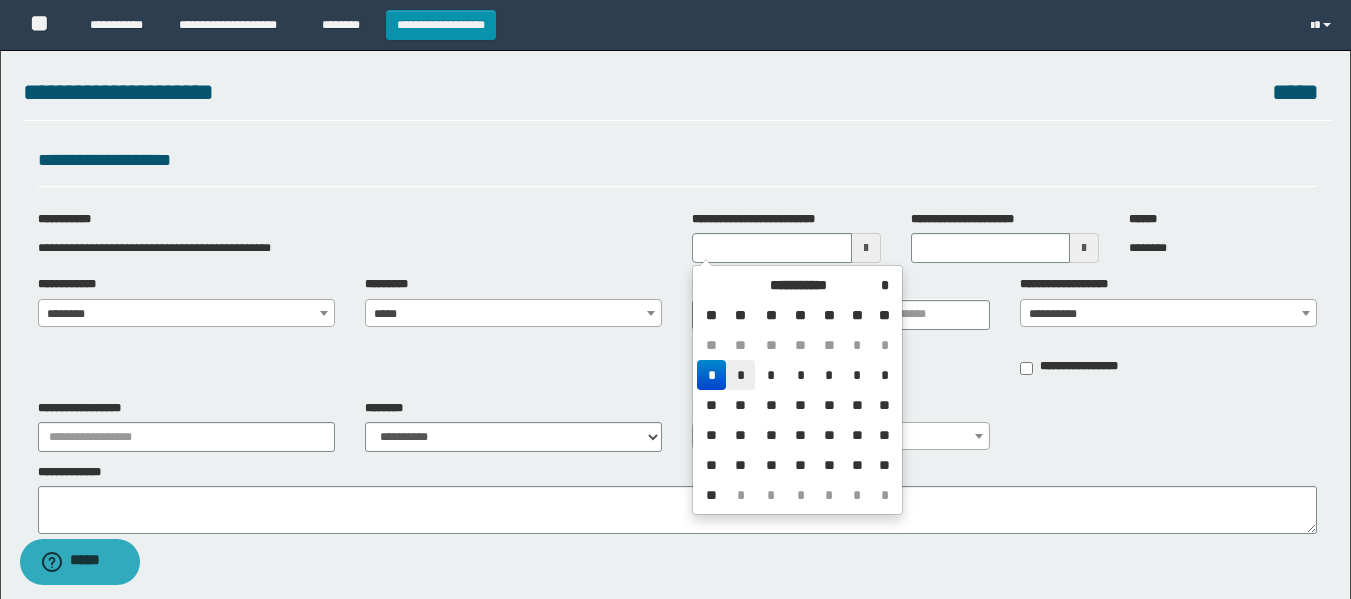 click on "*" at bounding box center (740, 375) 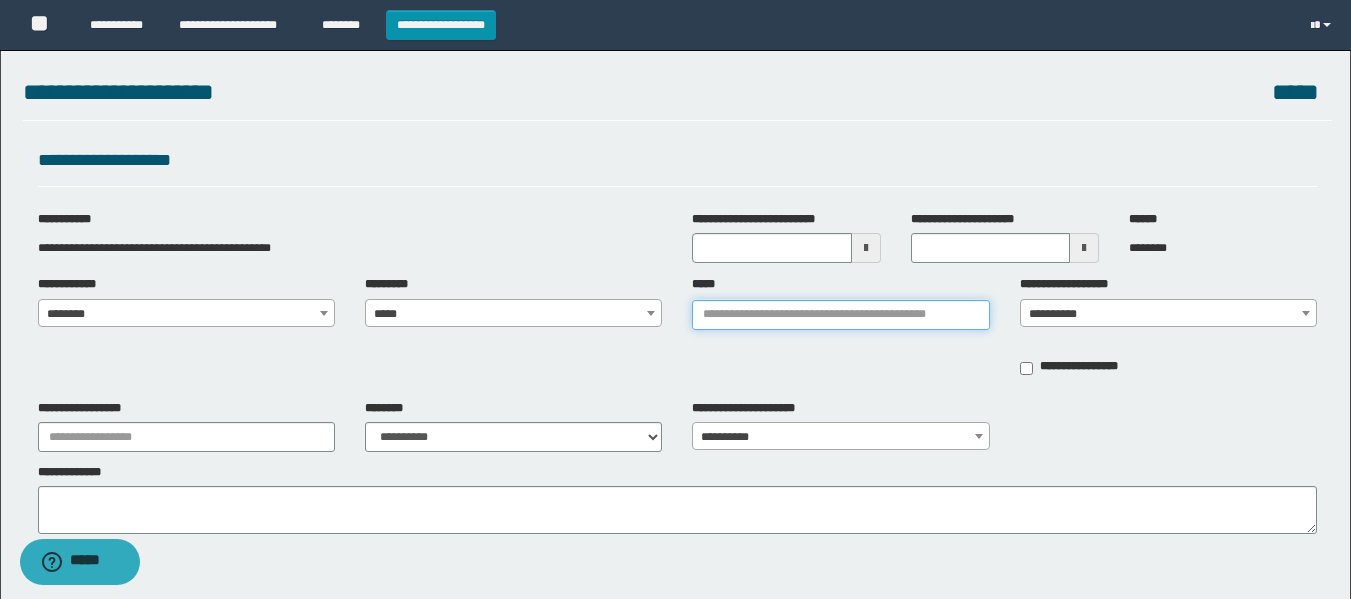 click on "*****" at bounding box center [840, 315] 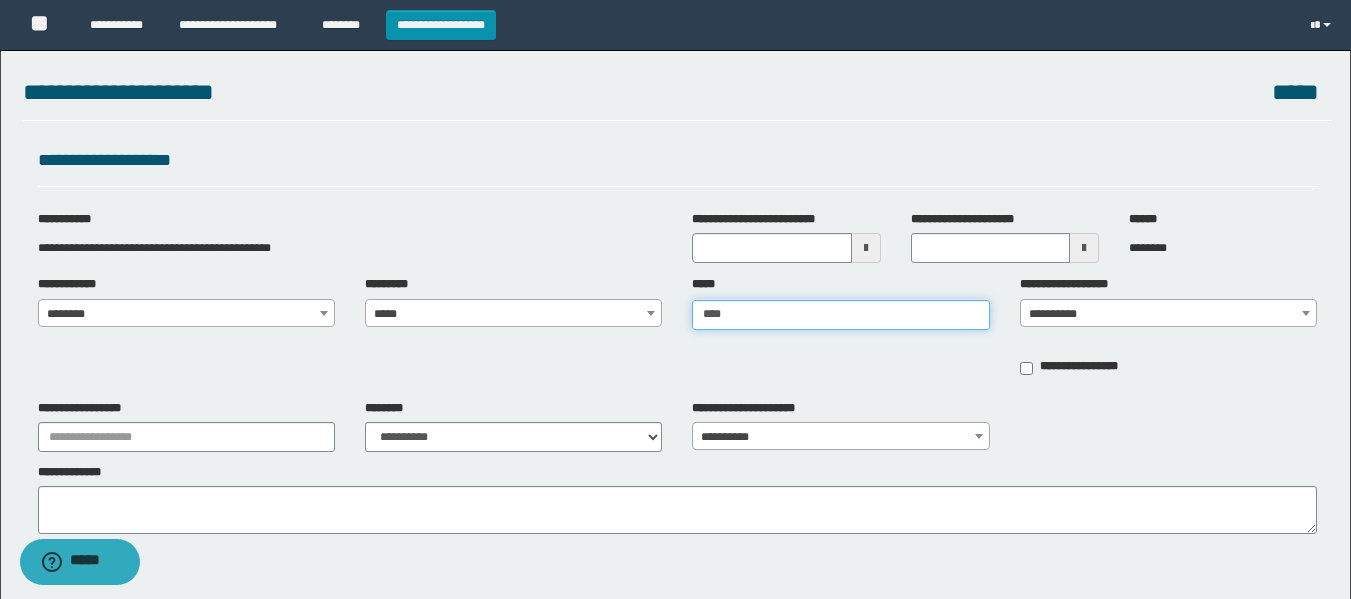 type on "*****" 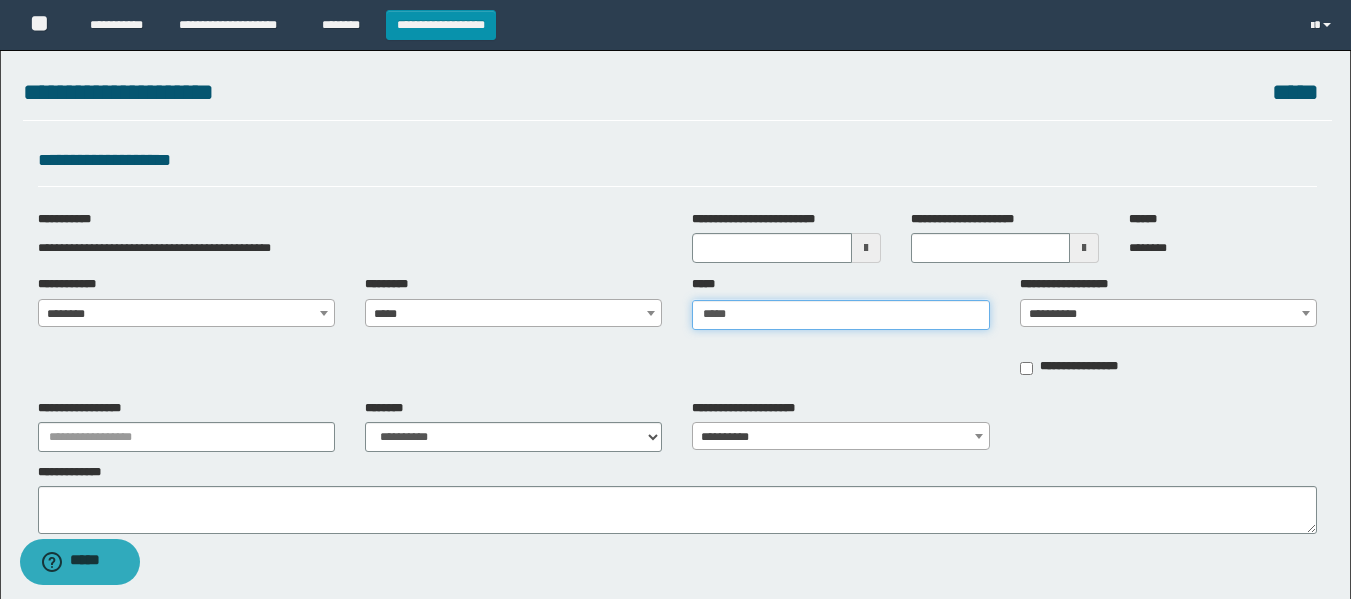 type on "**********" 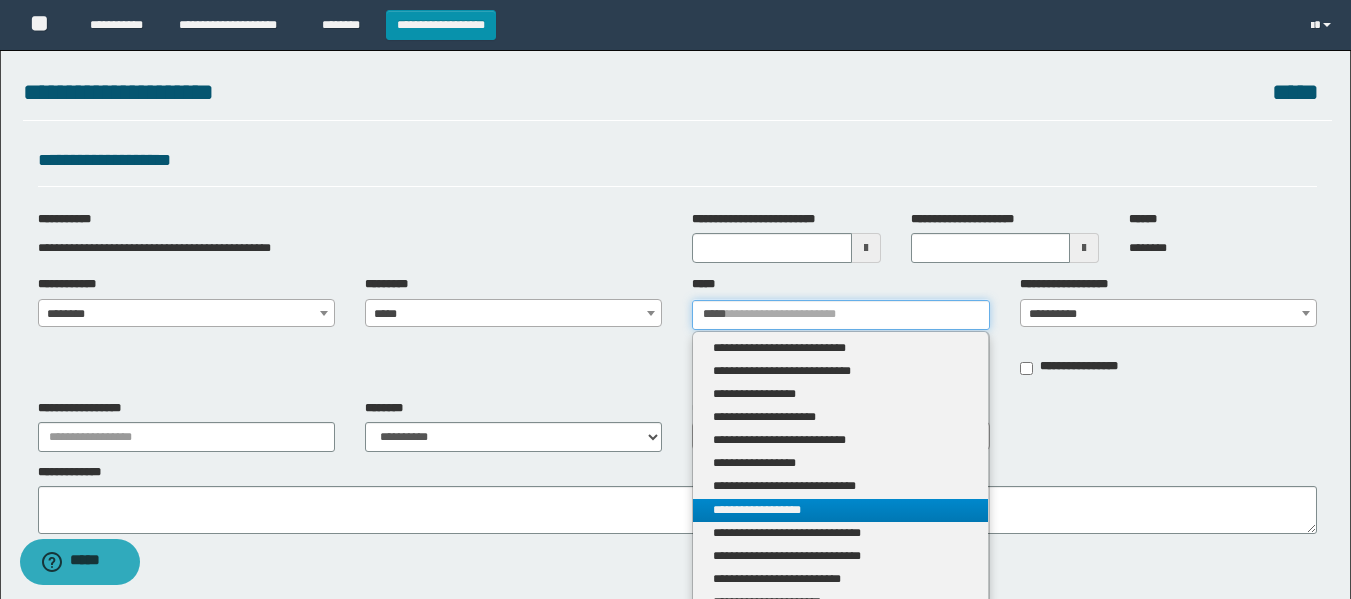 scroll, scrollTop: 100, scrollLeft: 0, axis: vertical 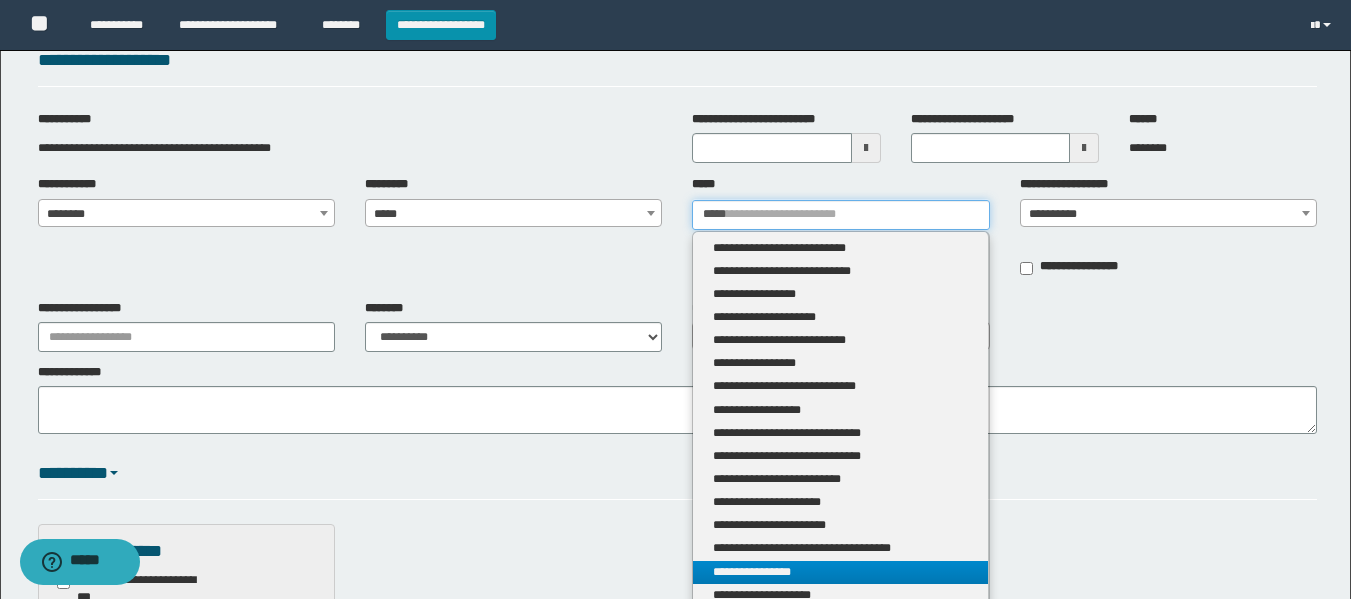 type on "*****" 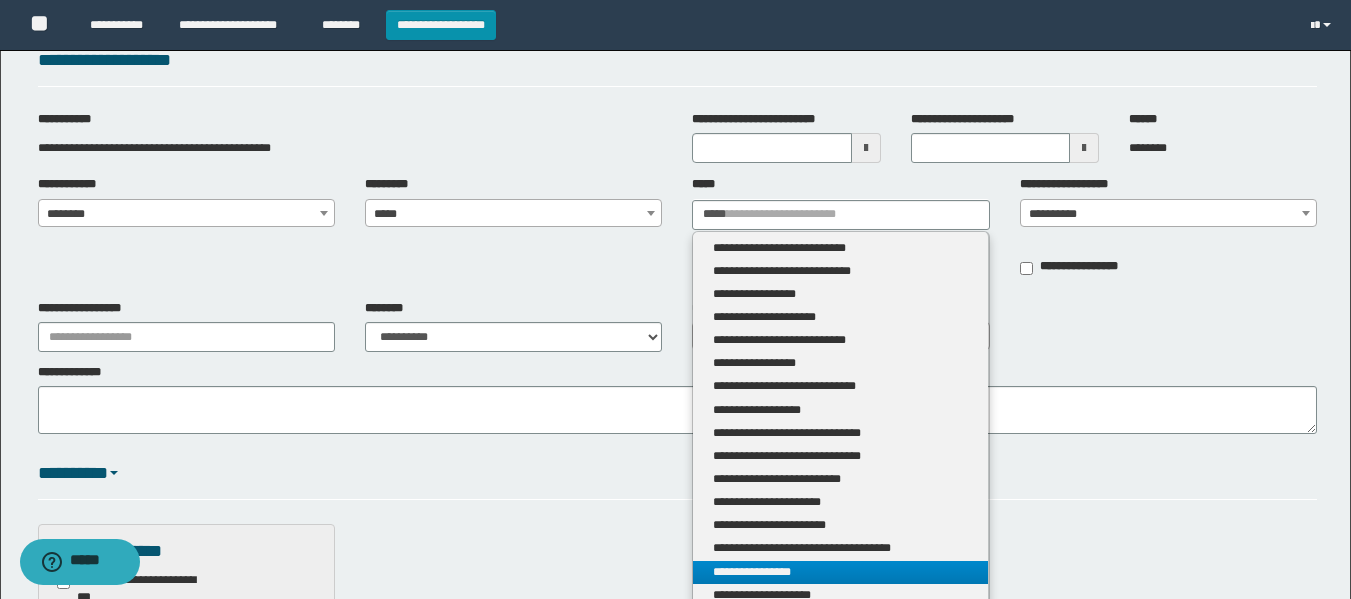 type 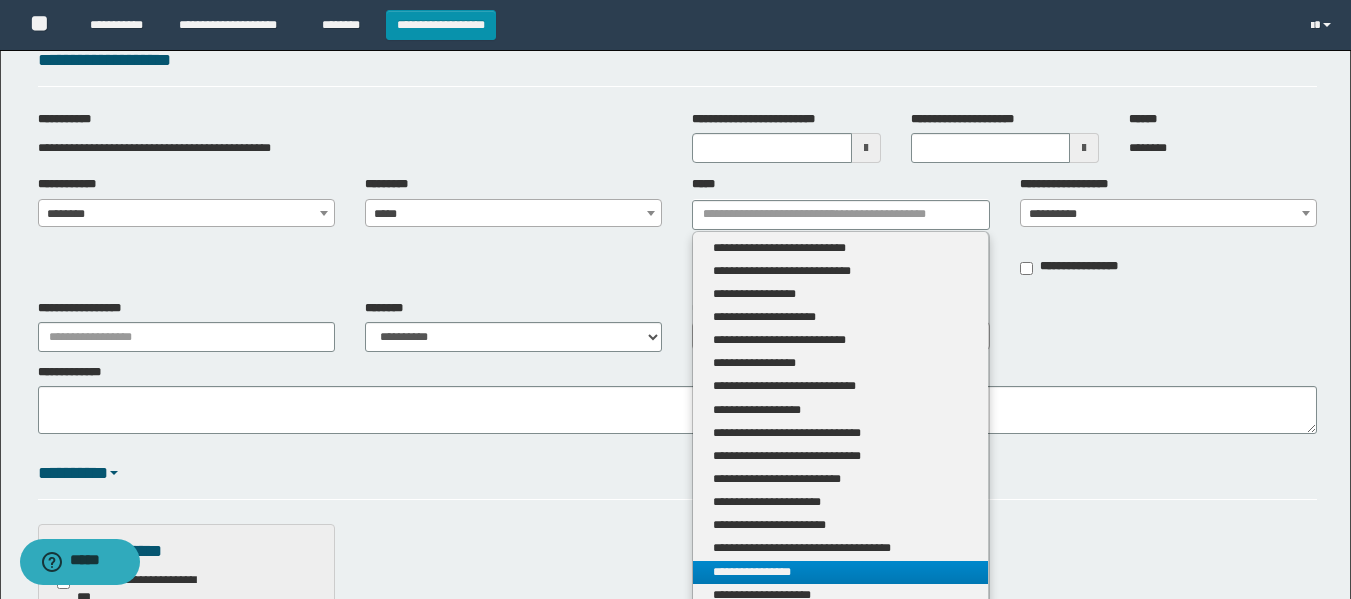 click on "**********" at bounding box center [840, 572] 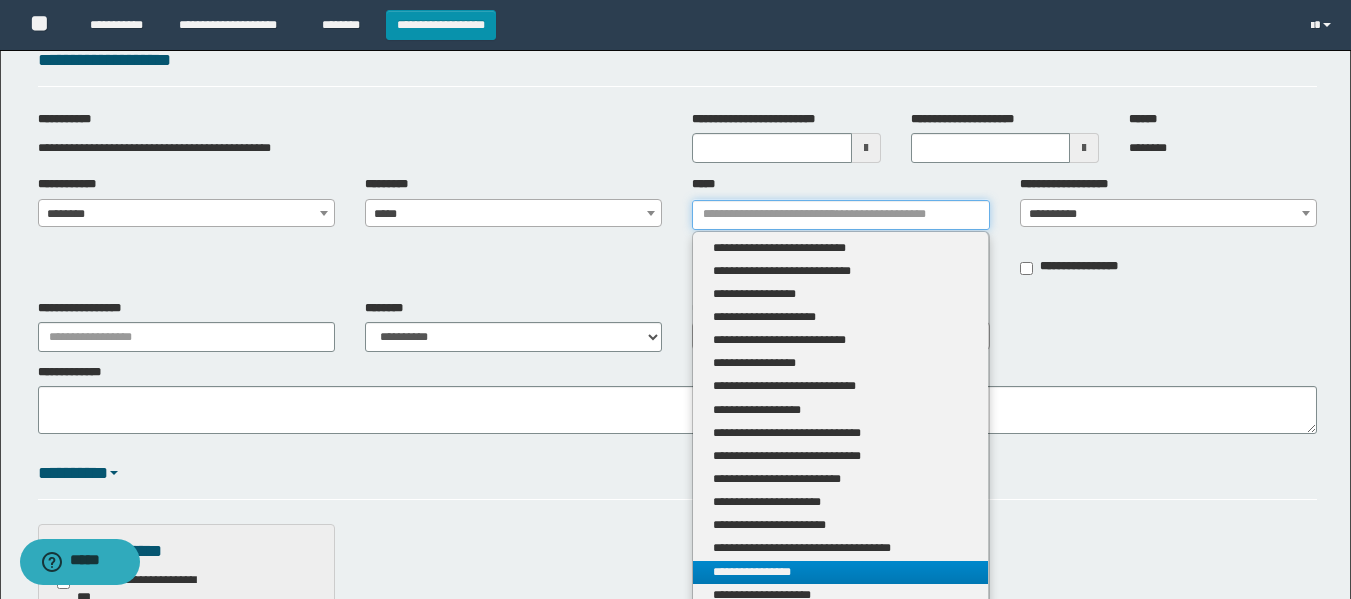 type 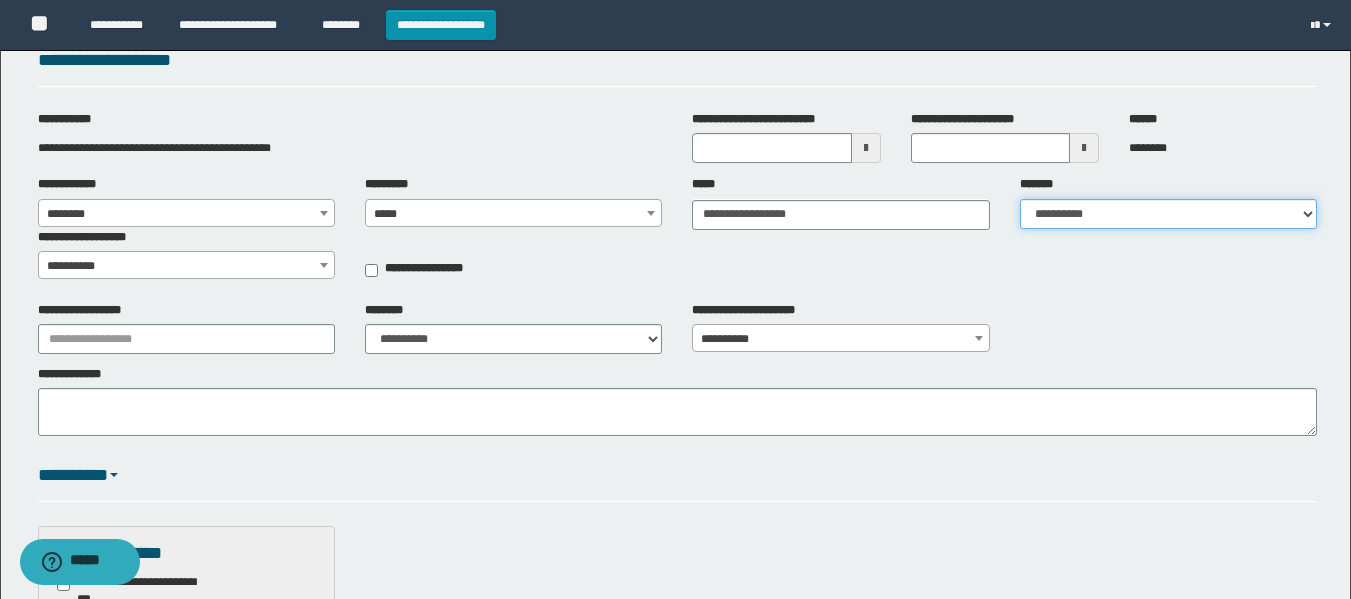 click on "**********" at bounding box center [1168, 214] 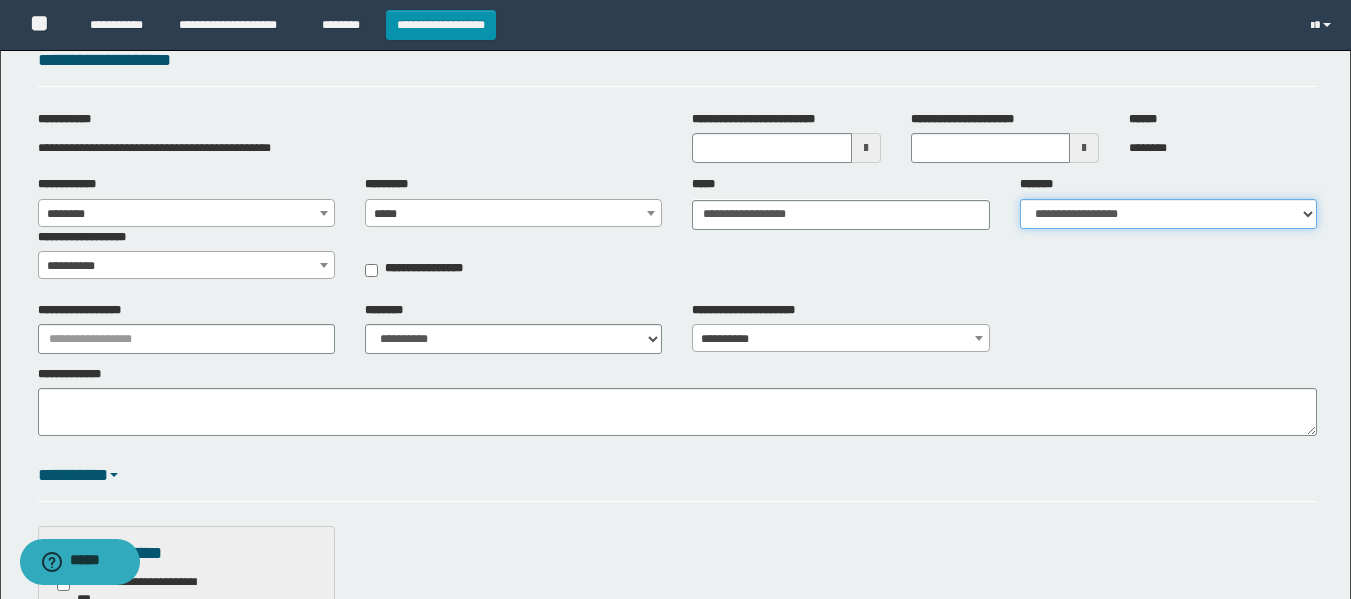 click on "**********" at bounding box center [1168, 214] 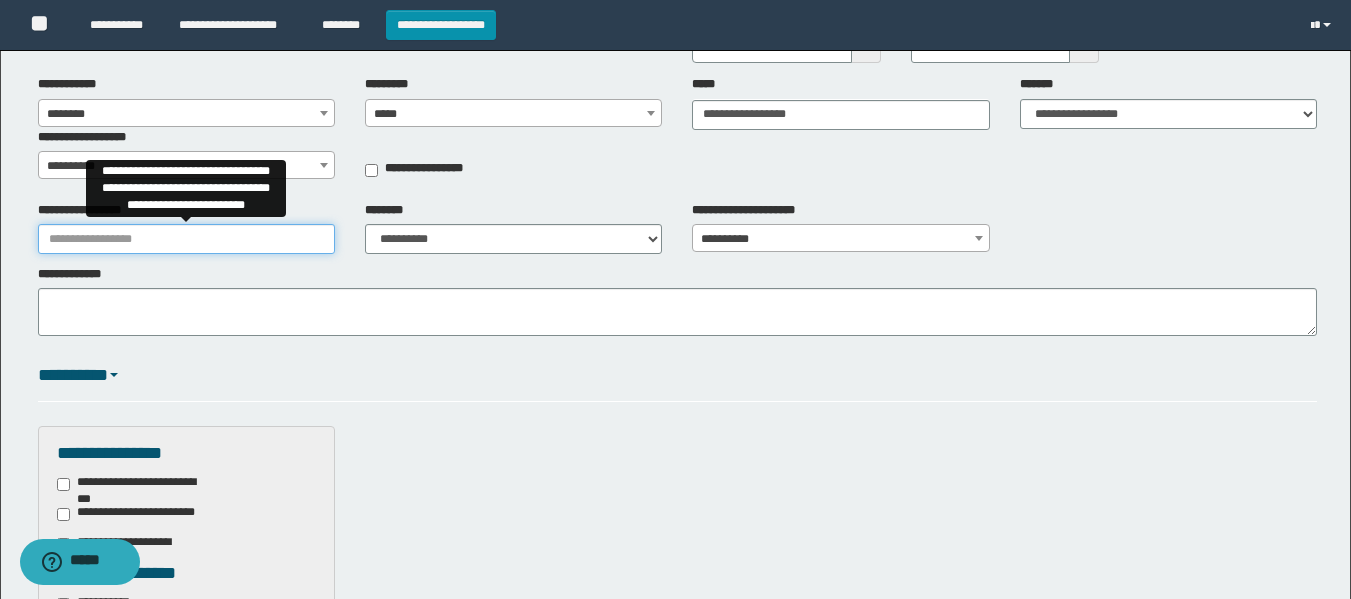 click on "**********" at bounding box center (186, 239) 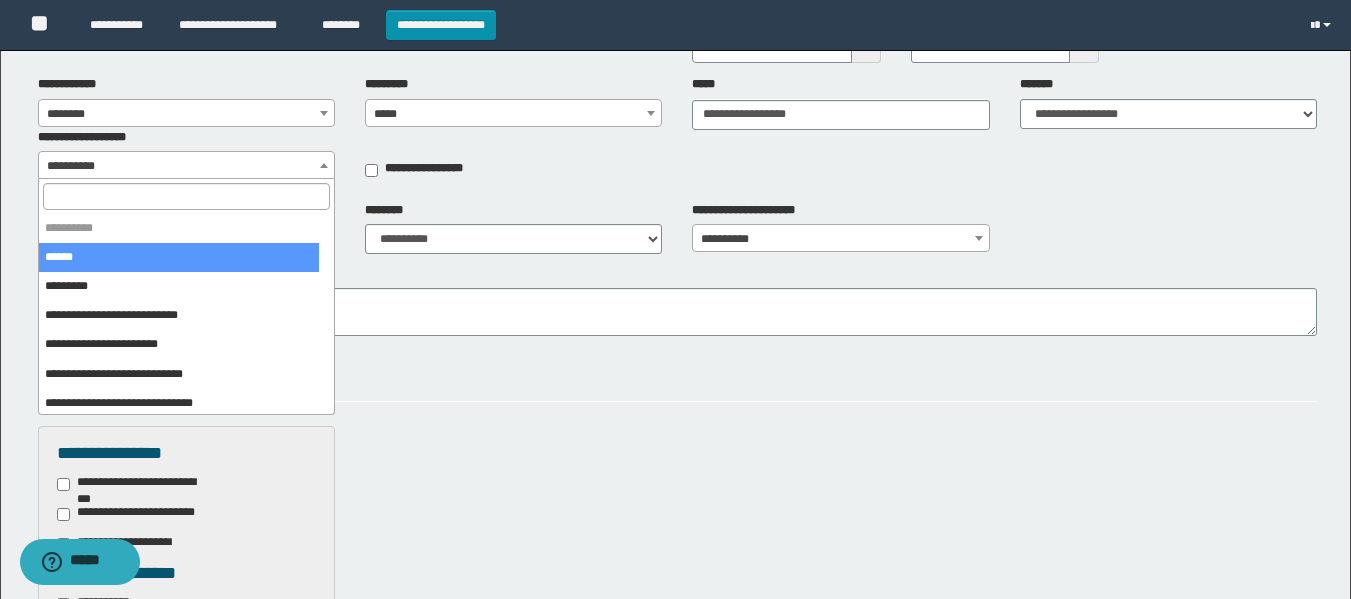 click on "**********" at bounding box center [186, 166] 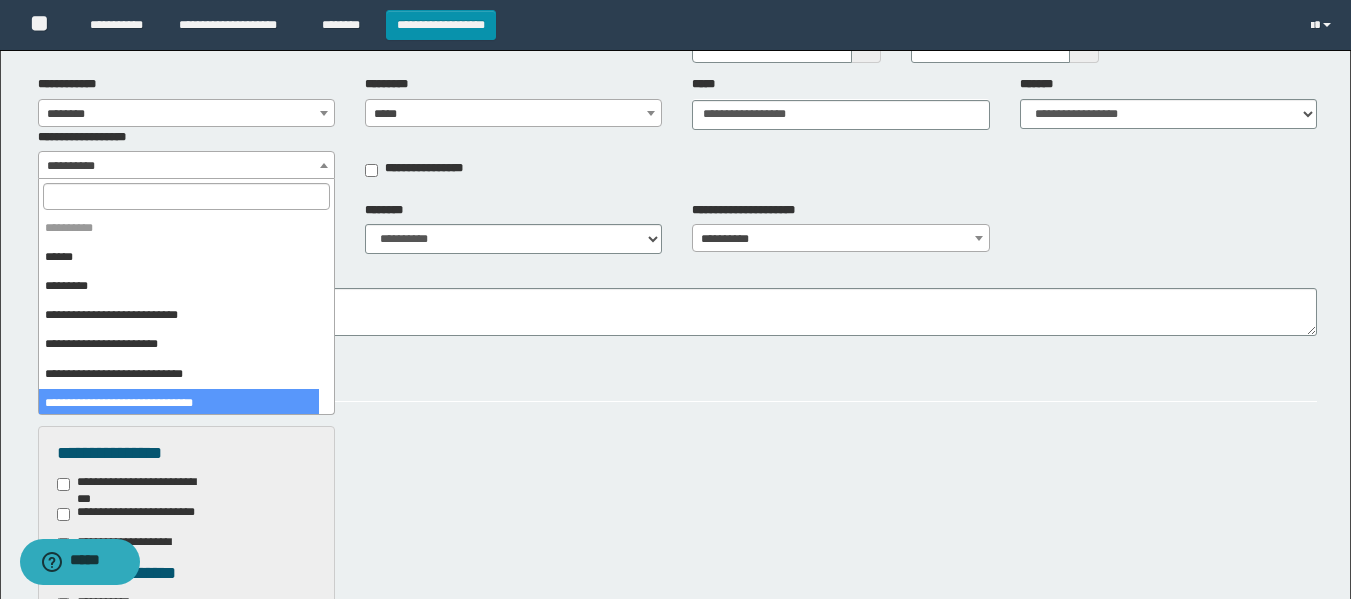 select on "***" 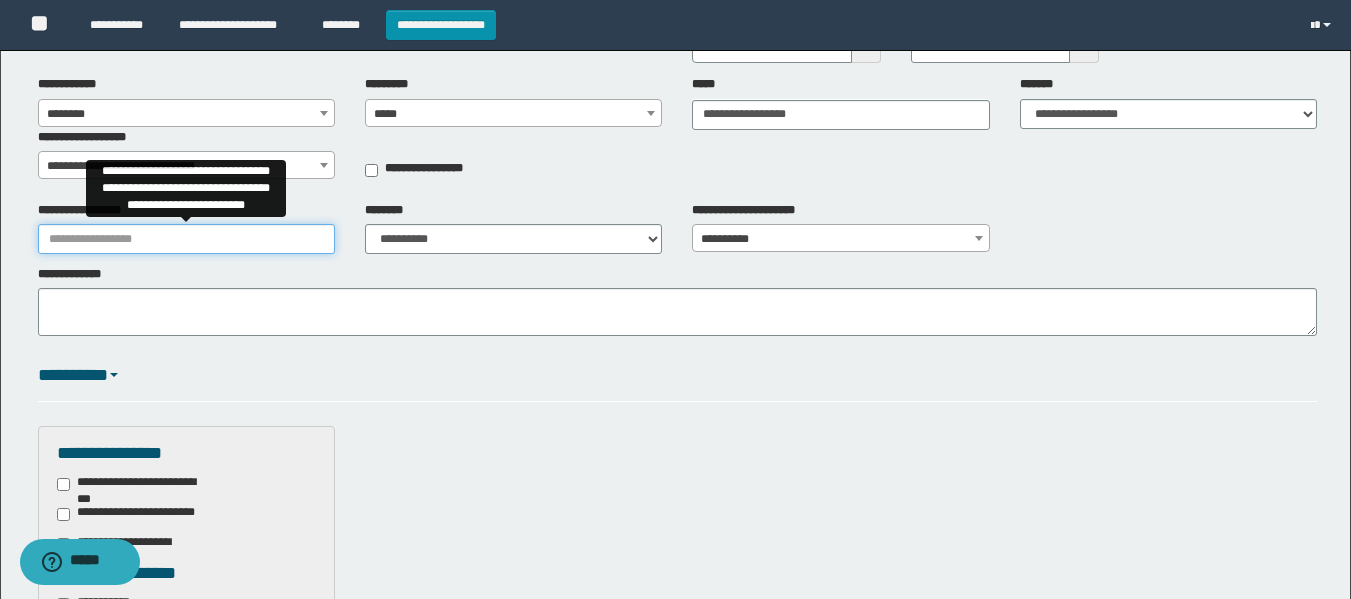 click on "**********" at bounding box center (186, 239) 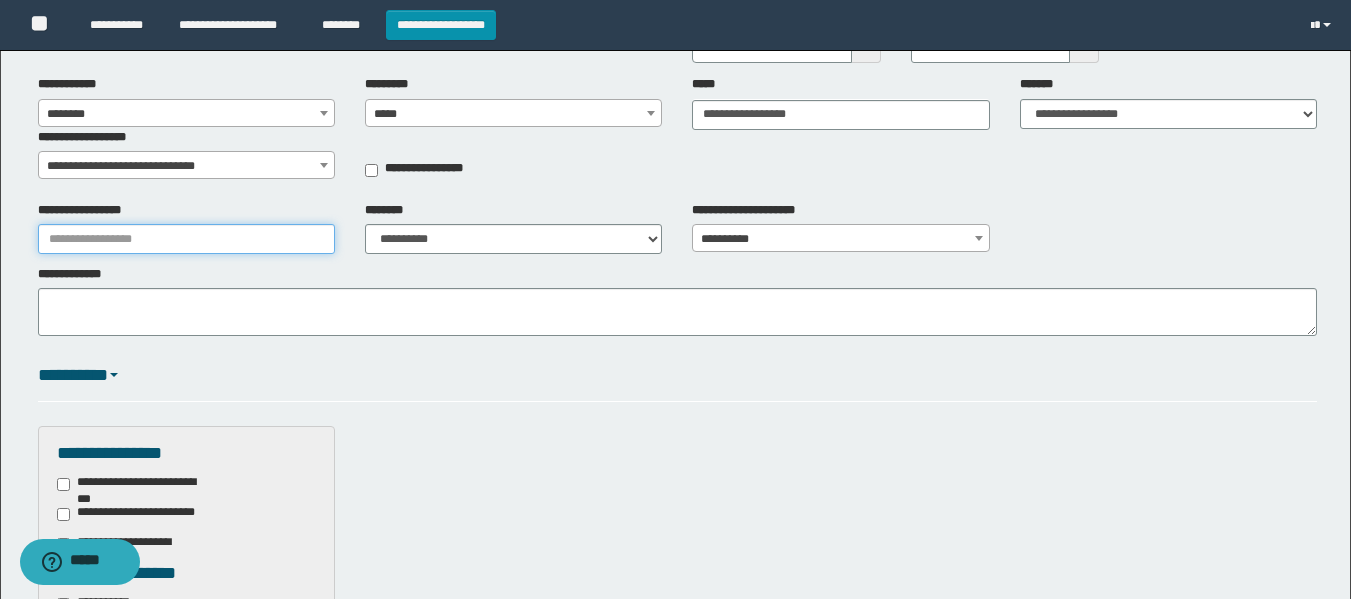 type on "**********" 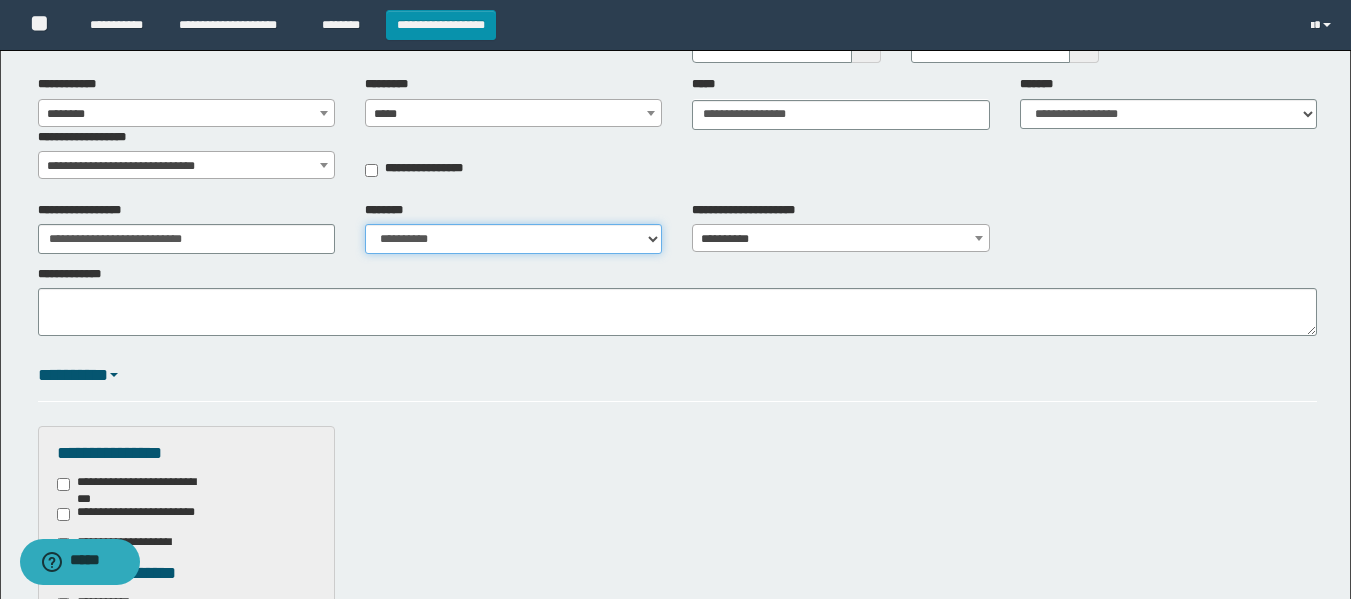 click on "**********" at bounding box center [513, 239] 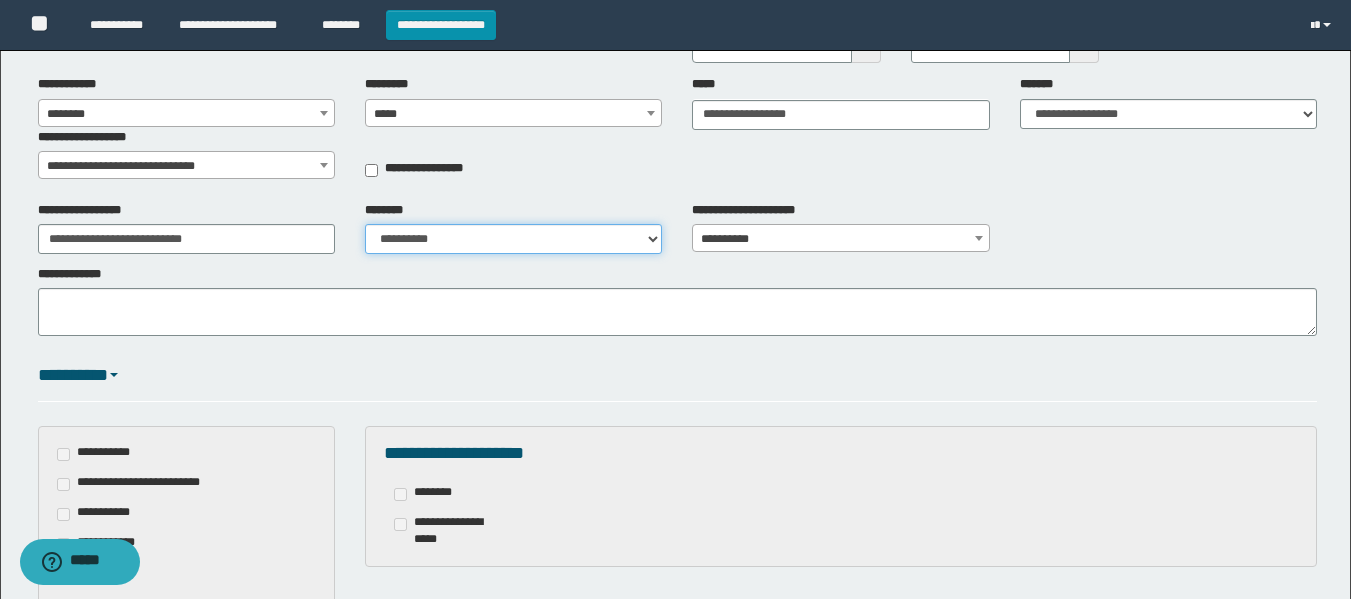 select on "***" 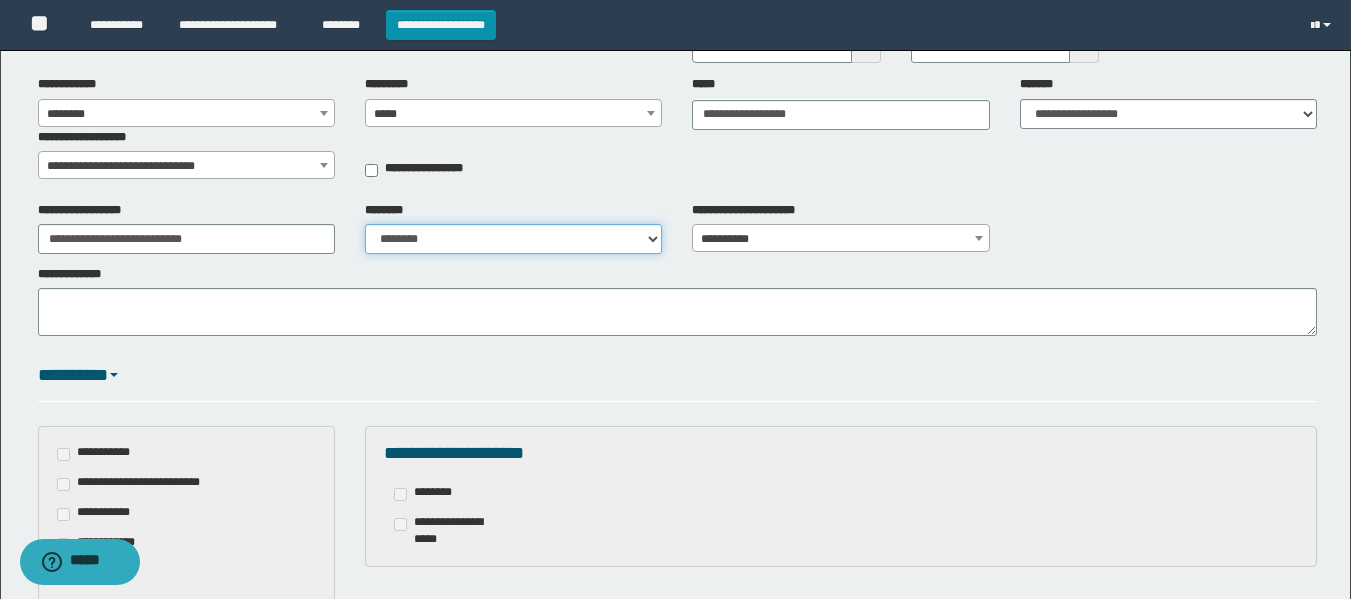 click on "**********" at bounding box center [513, 239] 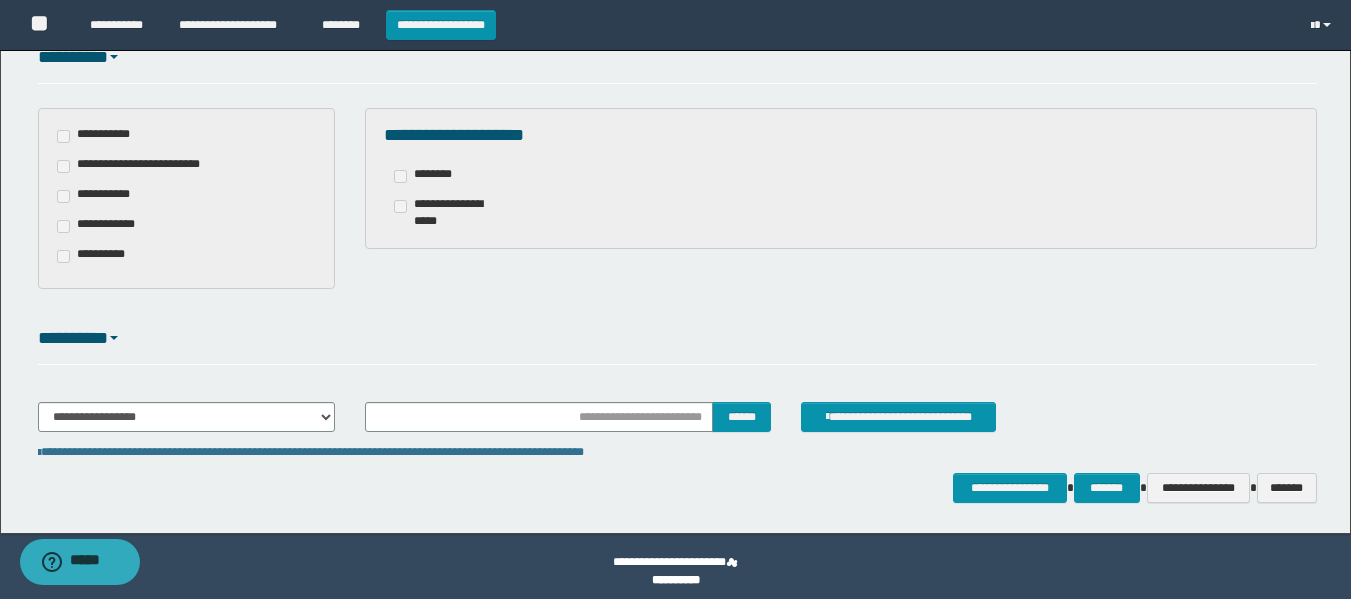 scroll, scrollTop: 528, scrollLeft: 0, axis: vertical 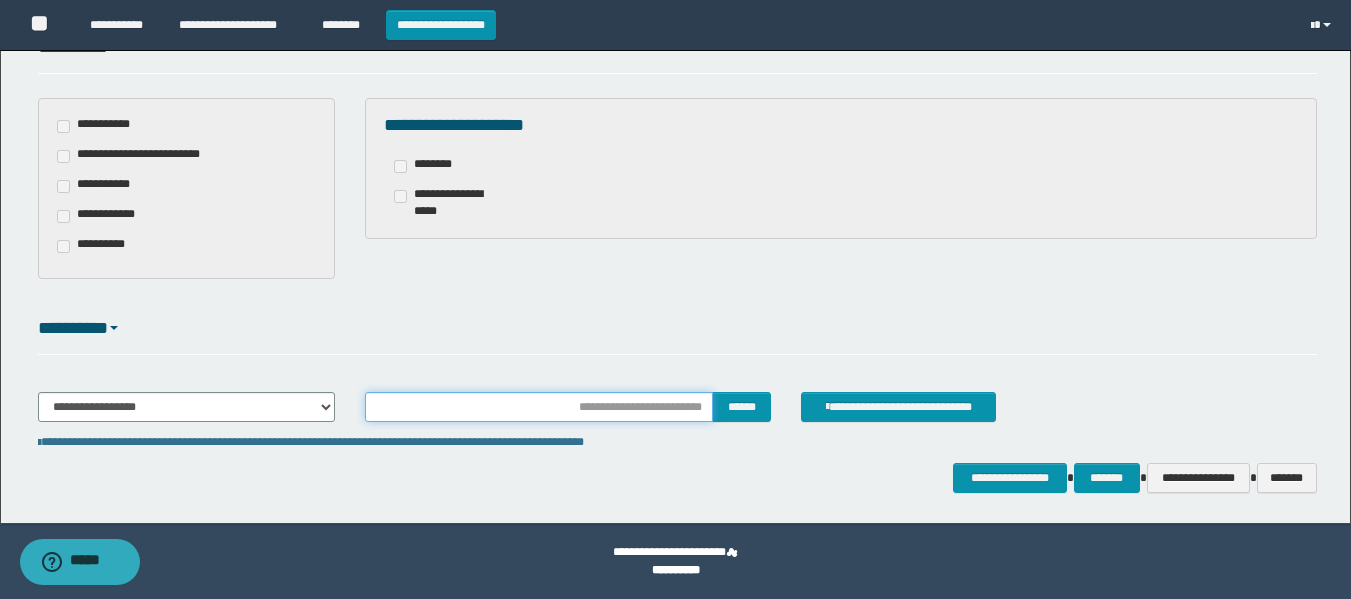 click at bounding box center (539, 407) 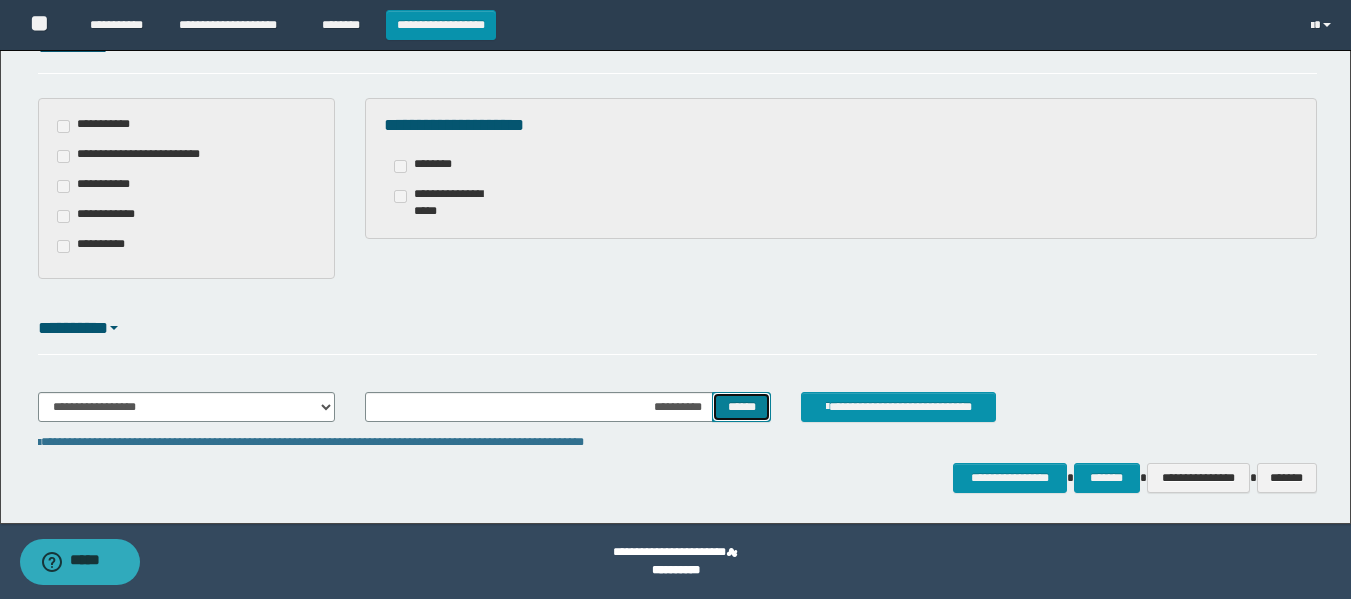 click on "******" at bounding box center [741, 407] 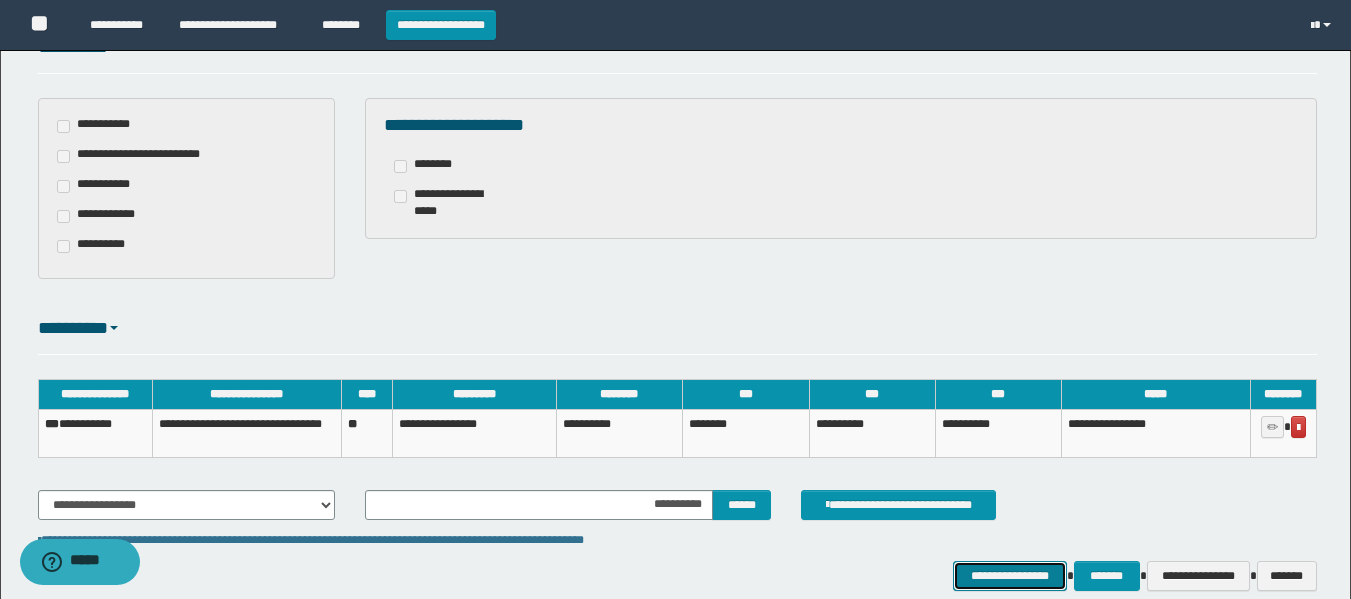 click on "**********" at bounding box center (1009, 576) 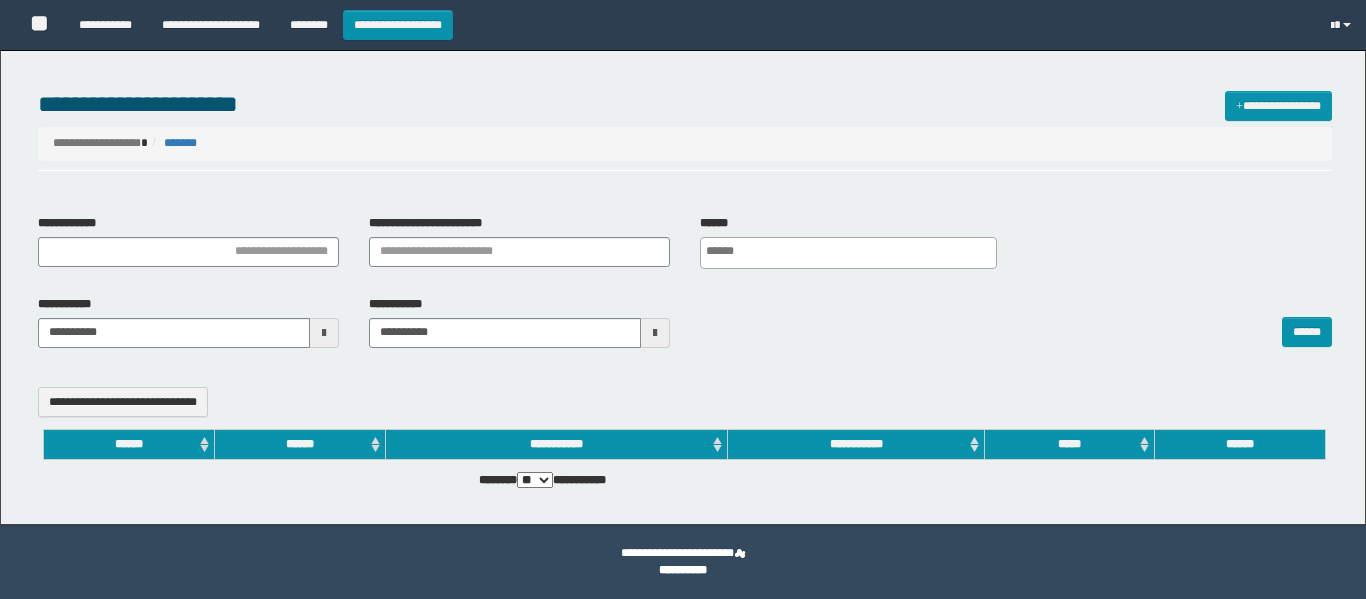 select 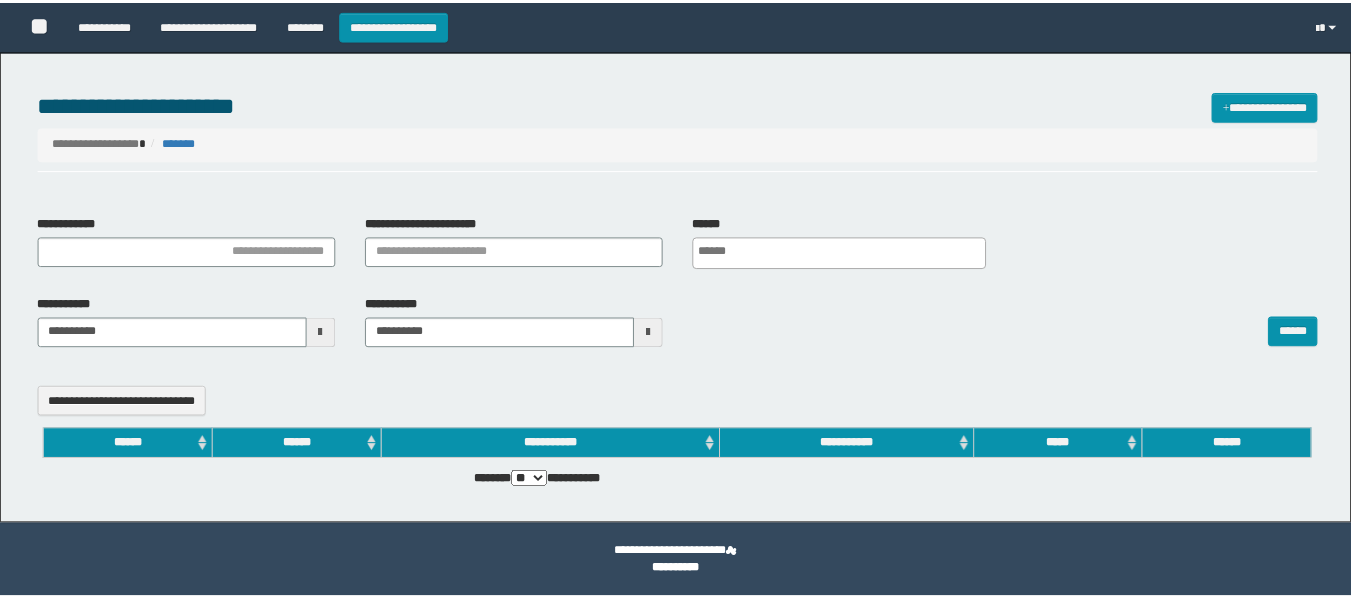 scroll, scrollTop: 0, scrollLeft: 0, axis: both 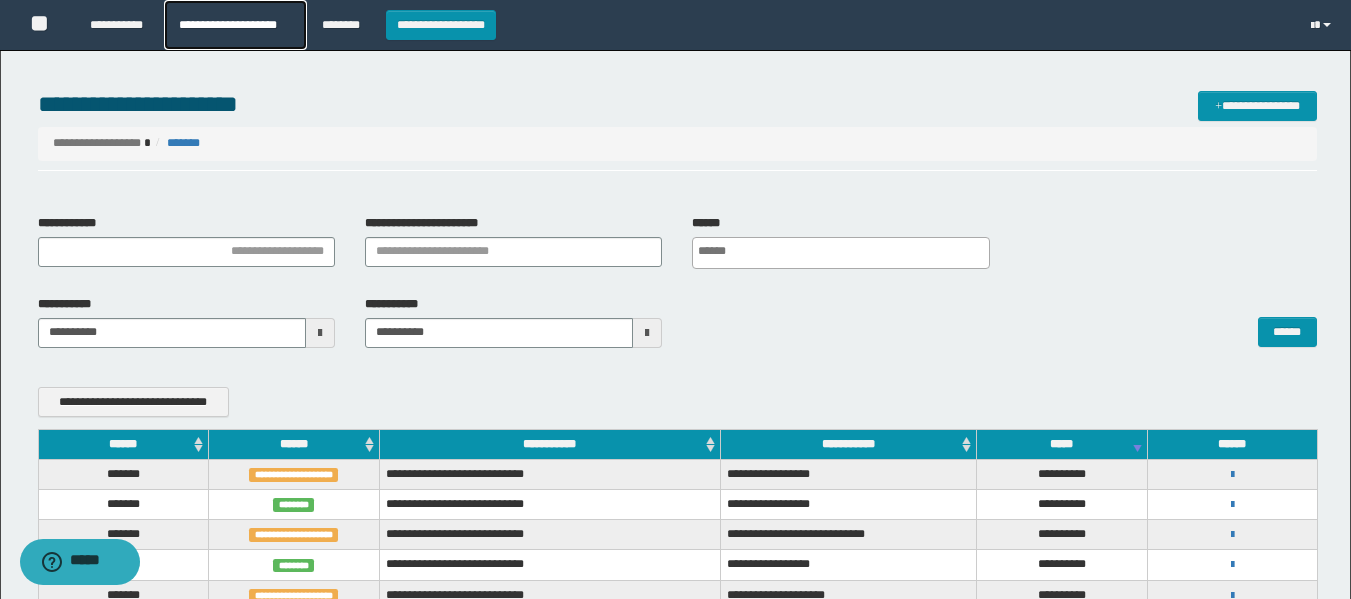 click on "**********" at bounding box center [235, 25] 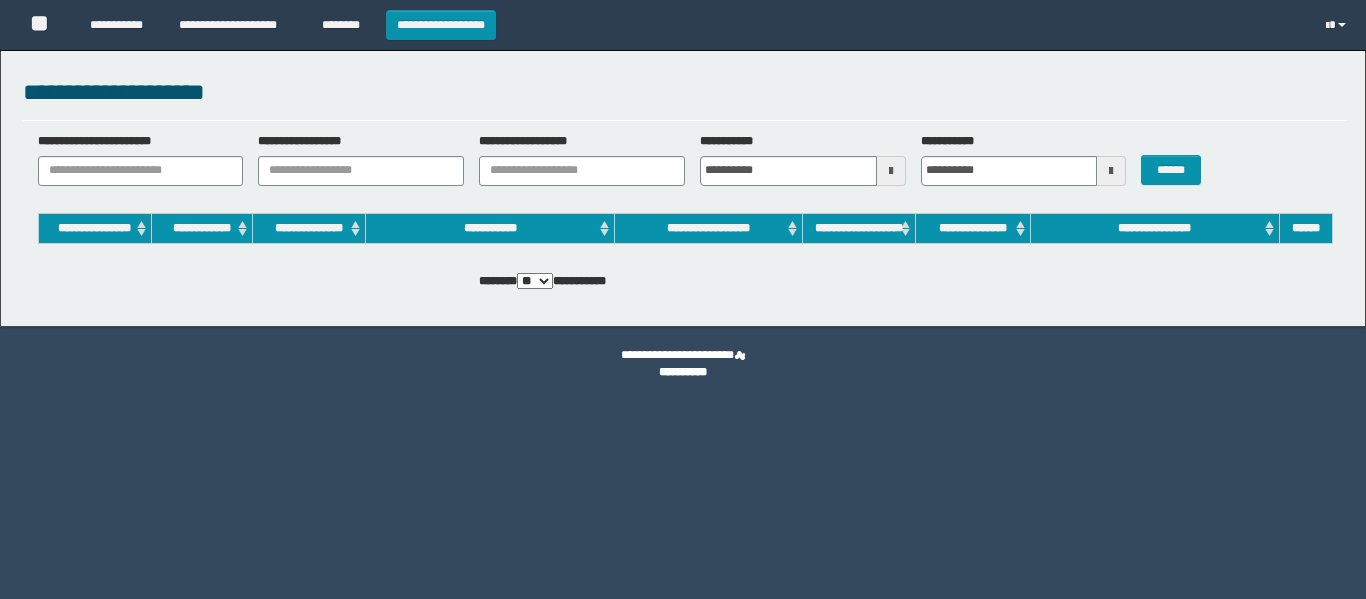 scroll, scrollTop: 0, scrollLeft: 0, axis: both 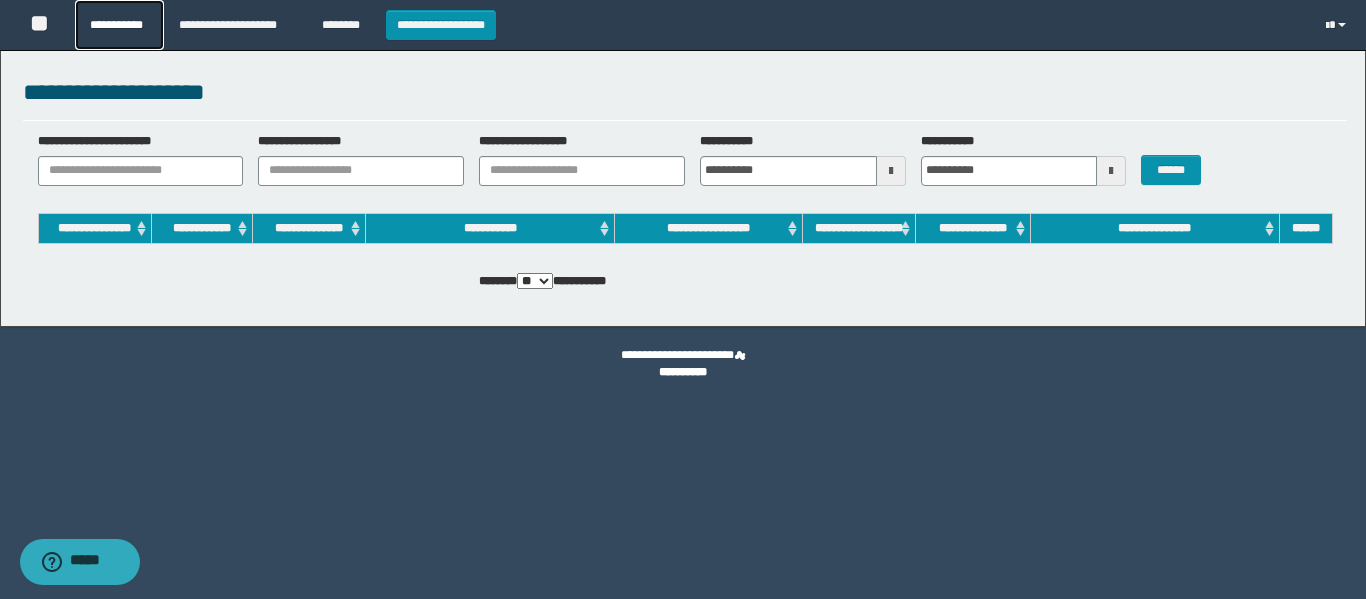 click on "**********" at bounding box center (119, 25) 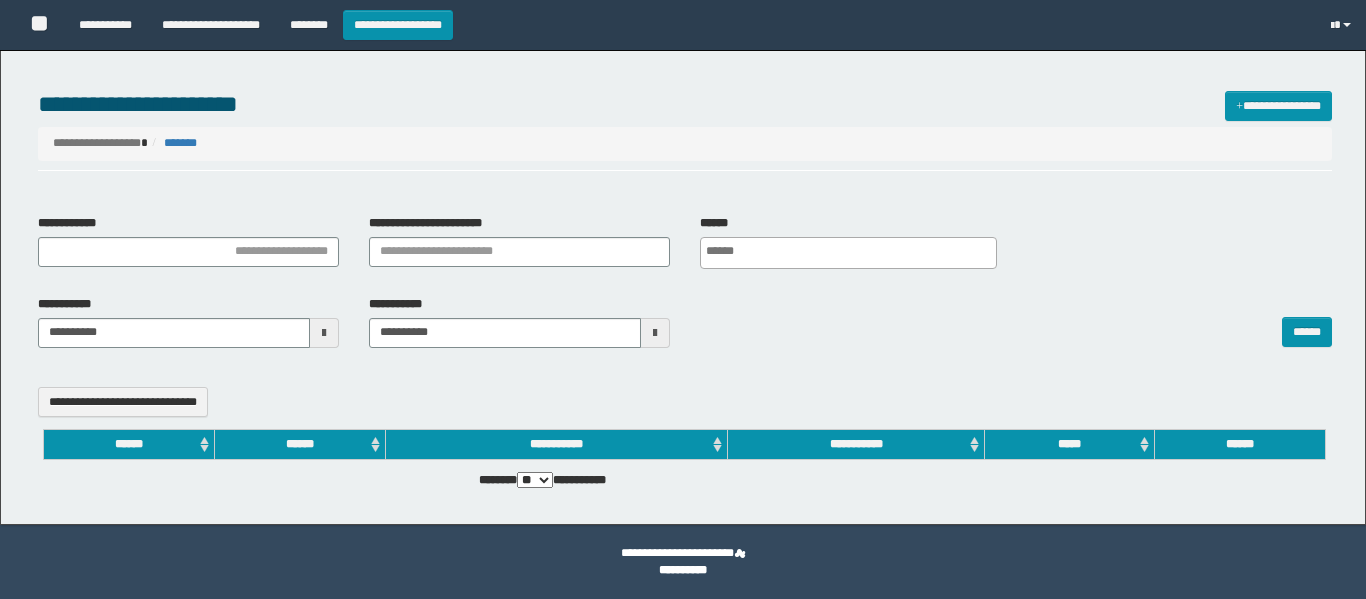 select 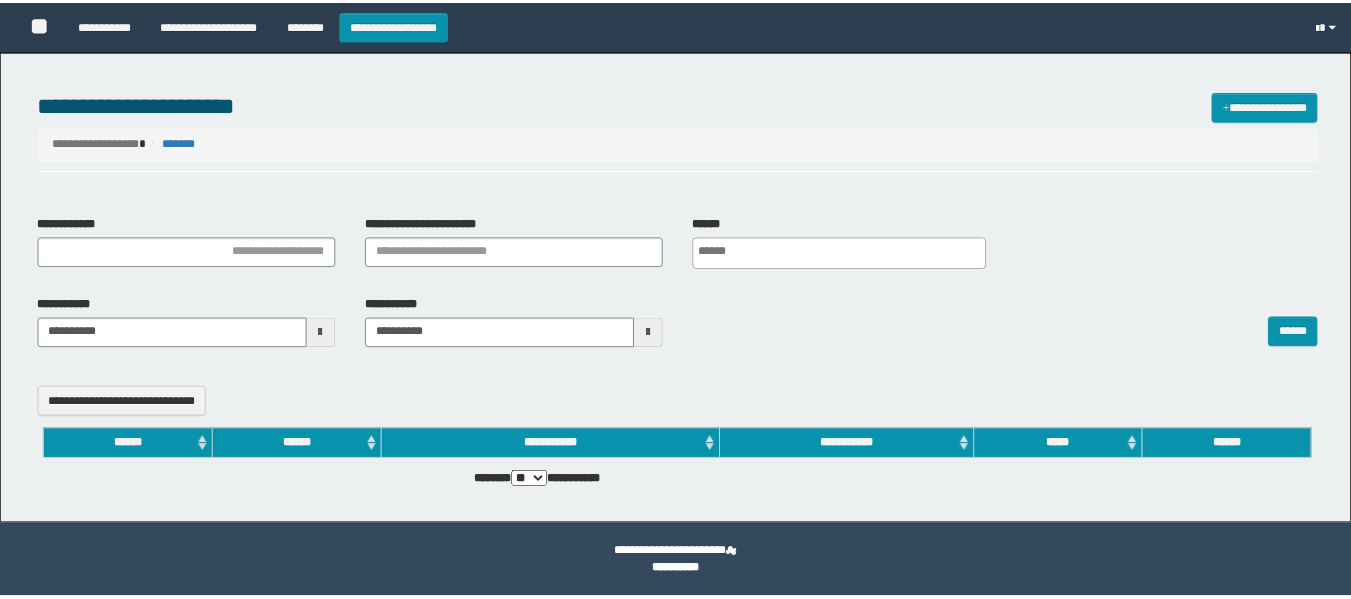 scroll, scrollTop: 0, scrollLeft: 0, axis: both 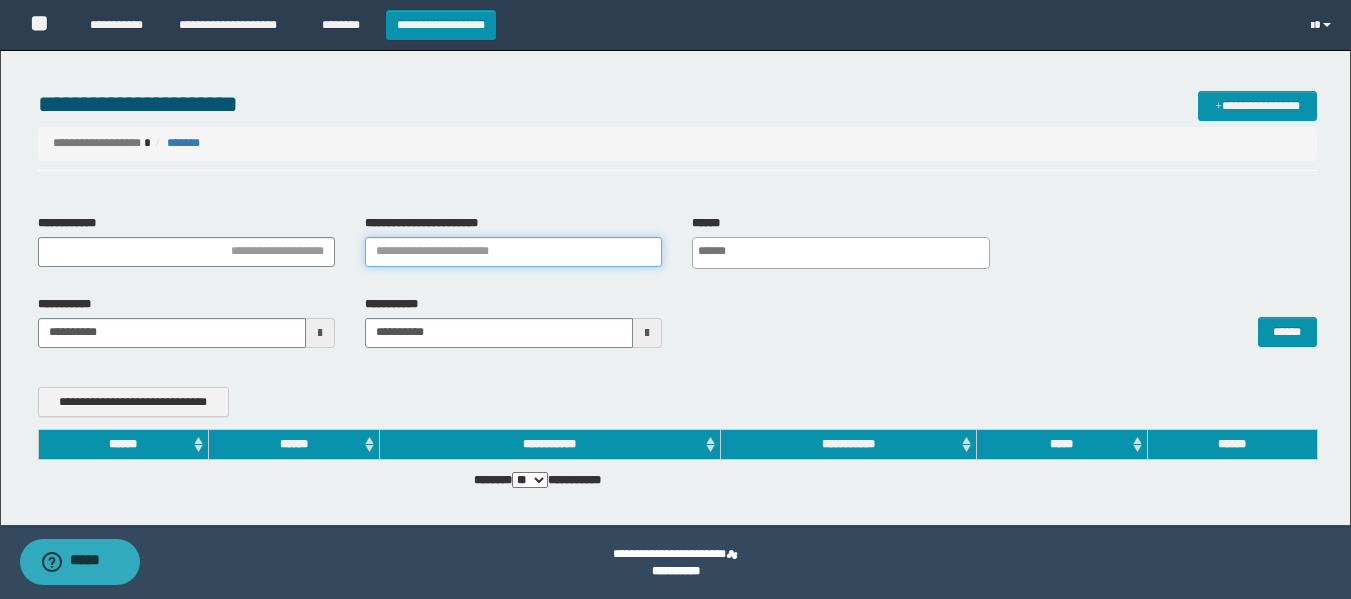 click on "**********" at bounding box center (513, 252) 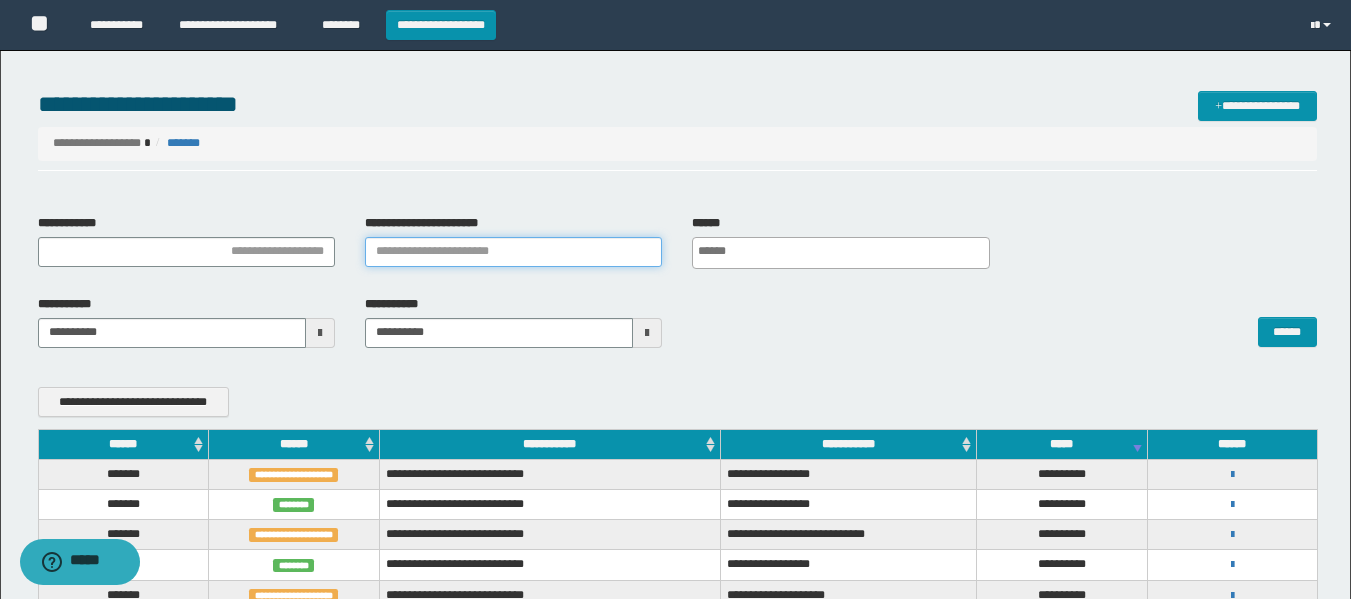 paste on "**********" 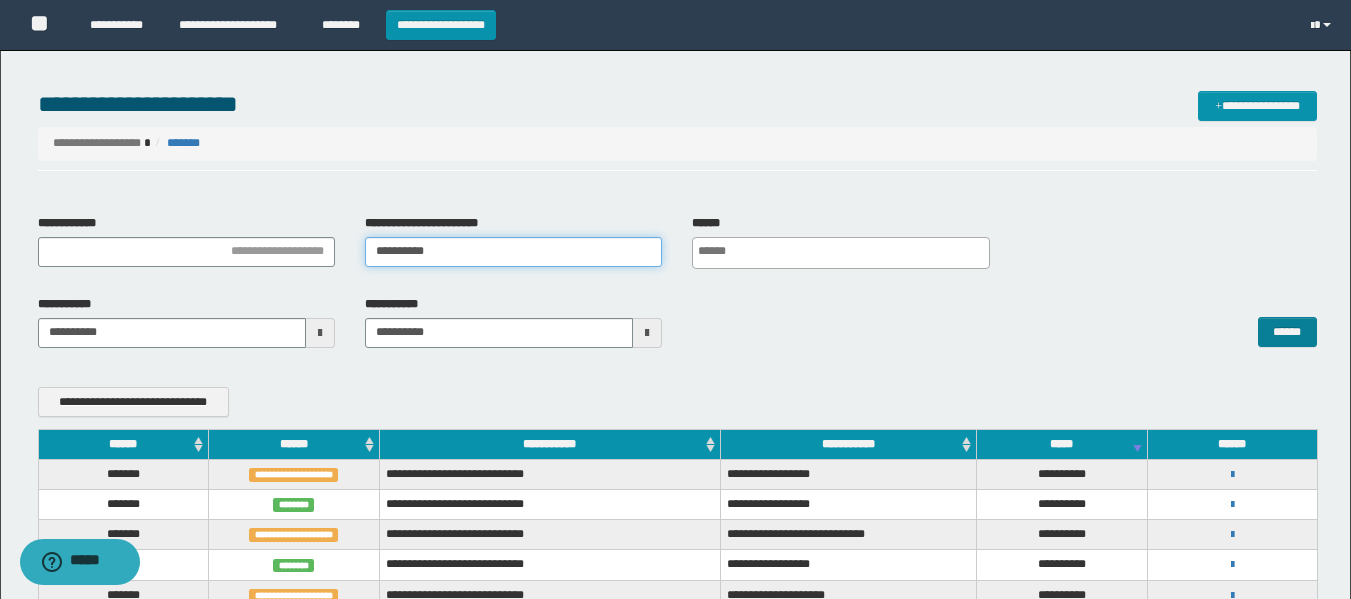 type on "**********" 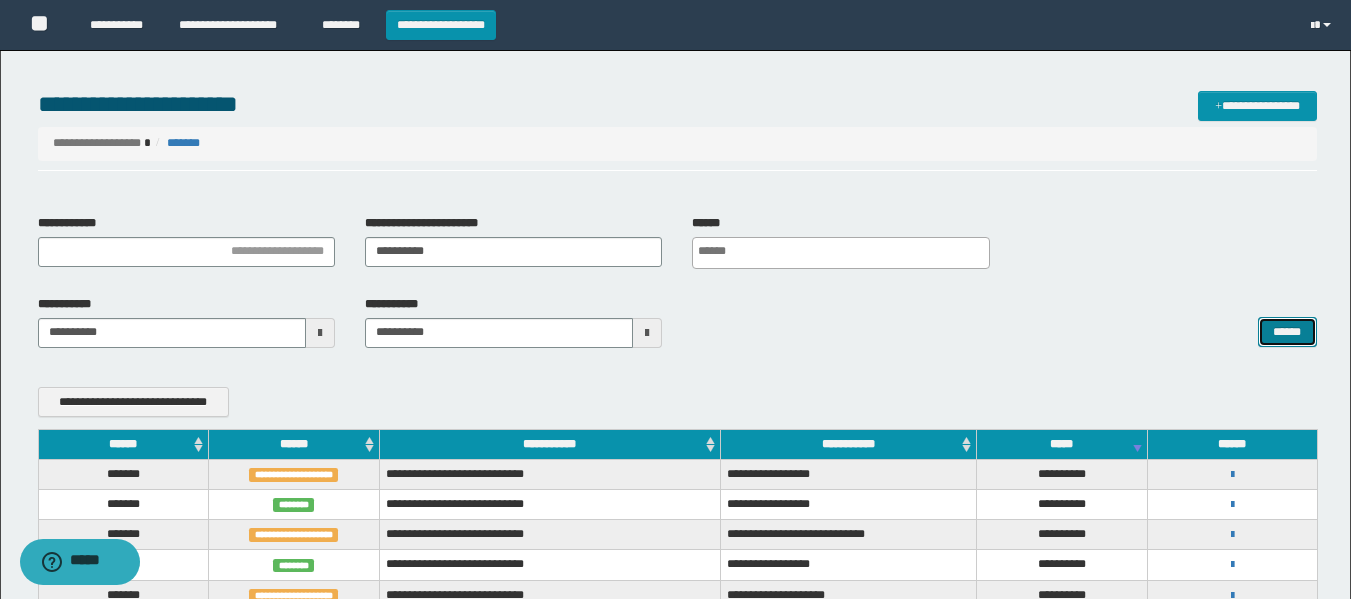 click on "******" at bounding box center [1287, 332] 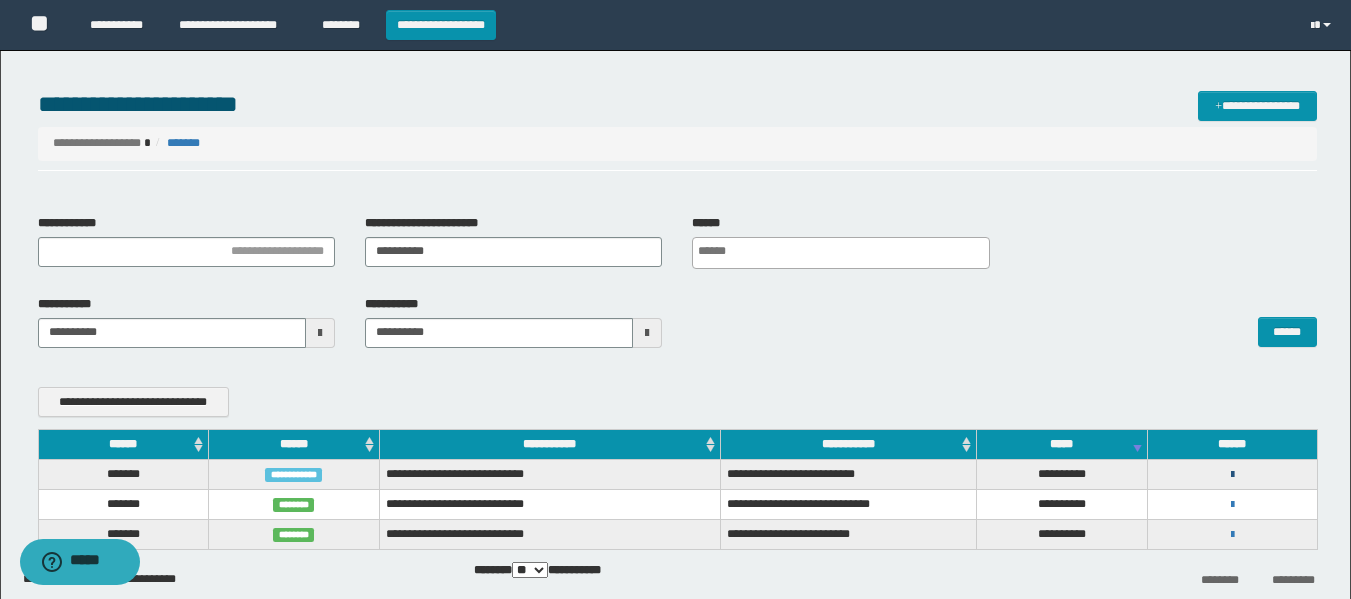 click at bounding box center (1232, 475) 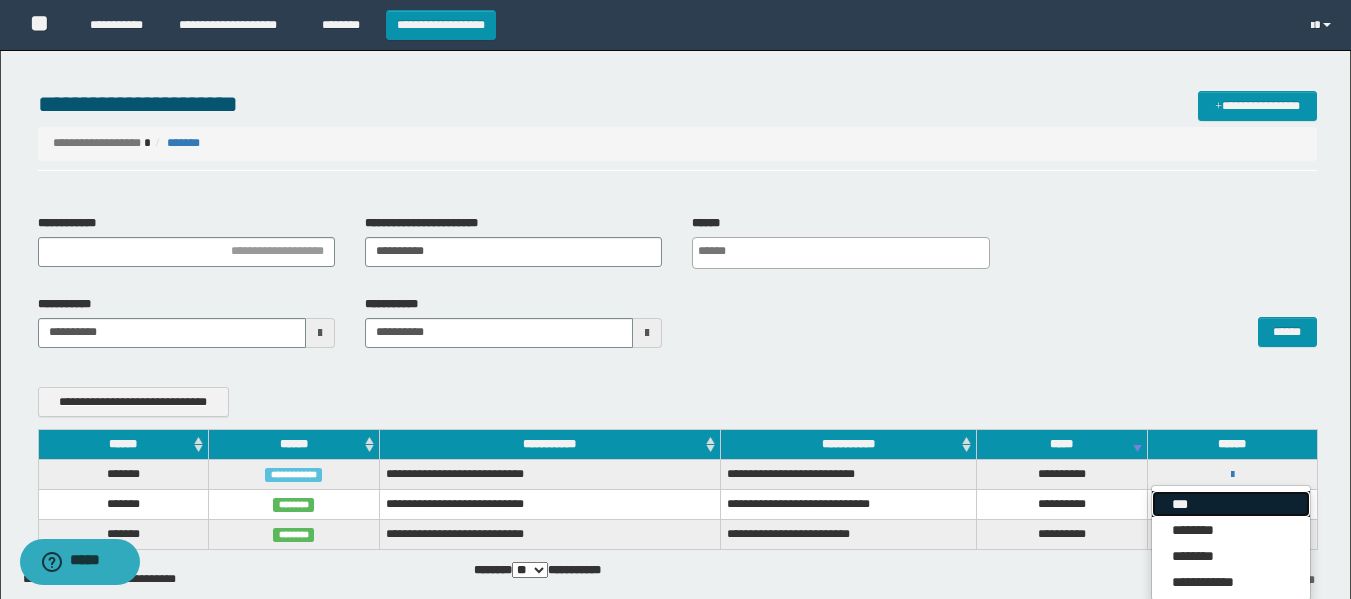 click on "***" at bounding box center [1231, 504] 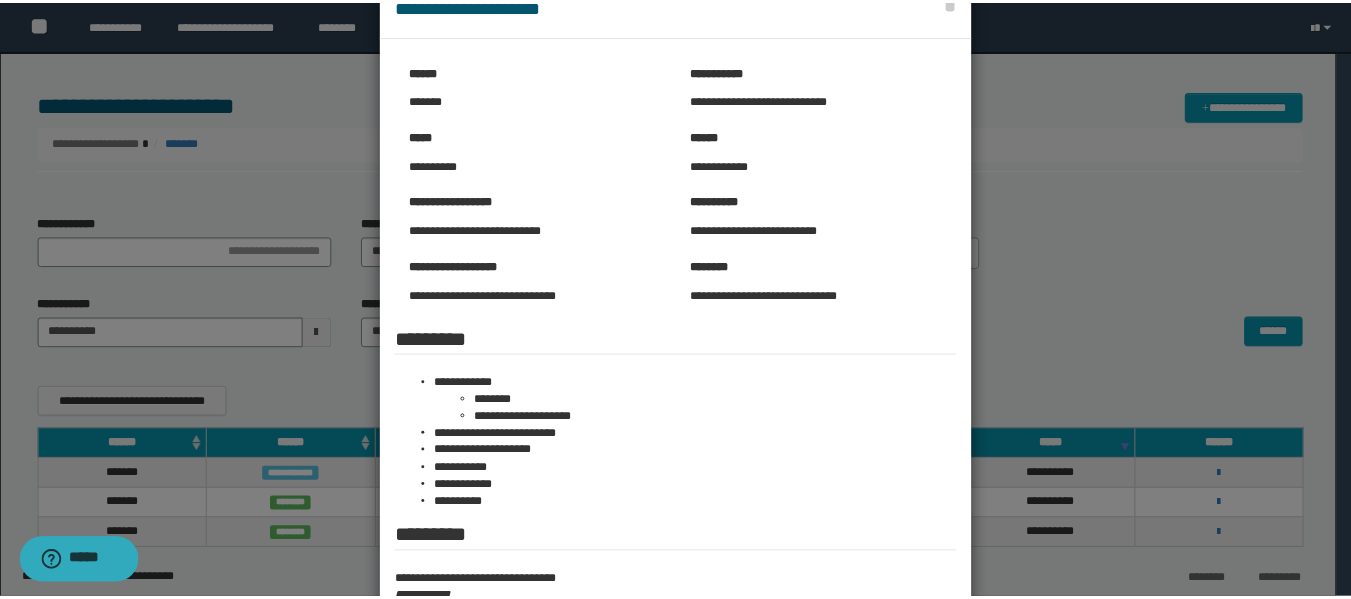 scroll, scrollTop: 67, scrollLeft: 0, axis: vertical 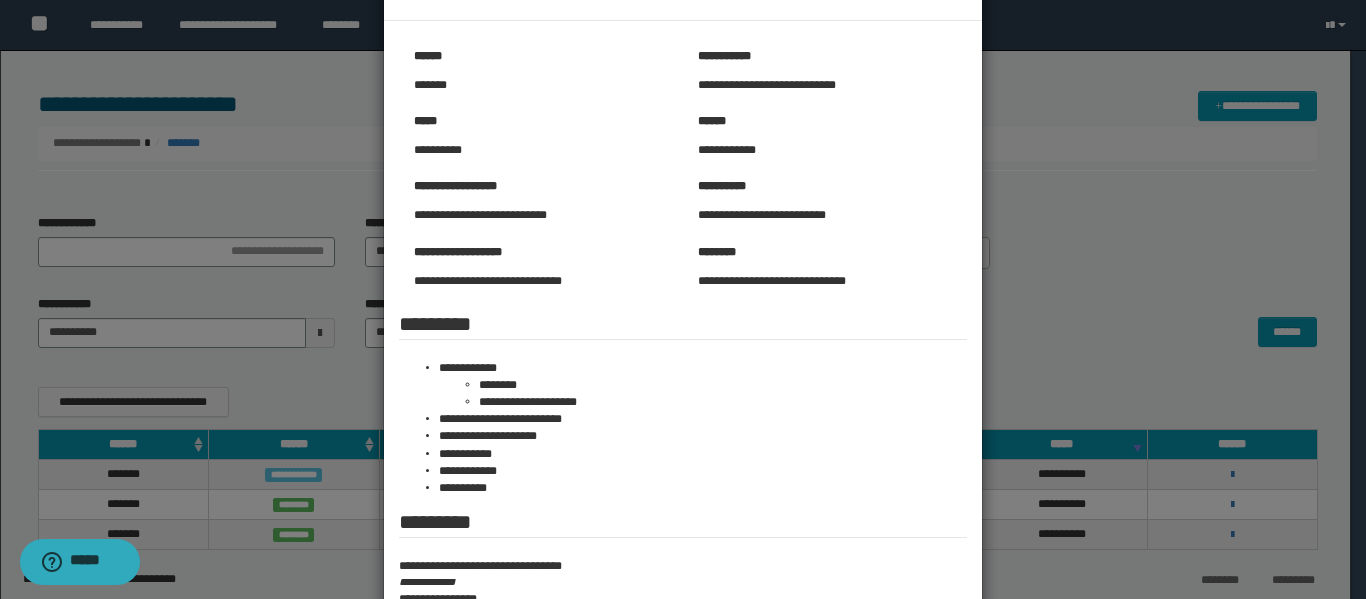 click at bounding box center (683, 342) 